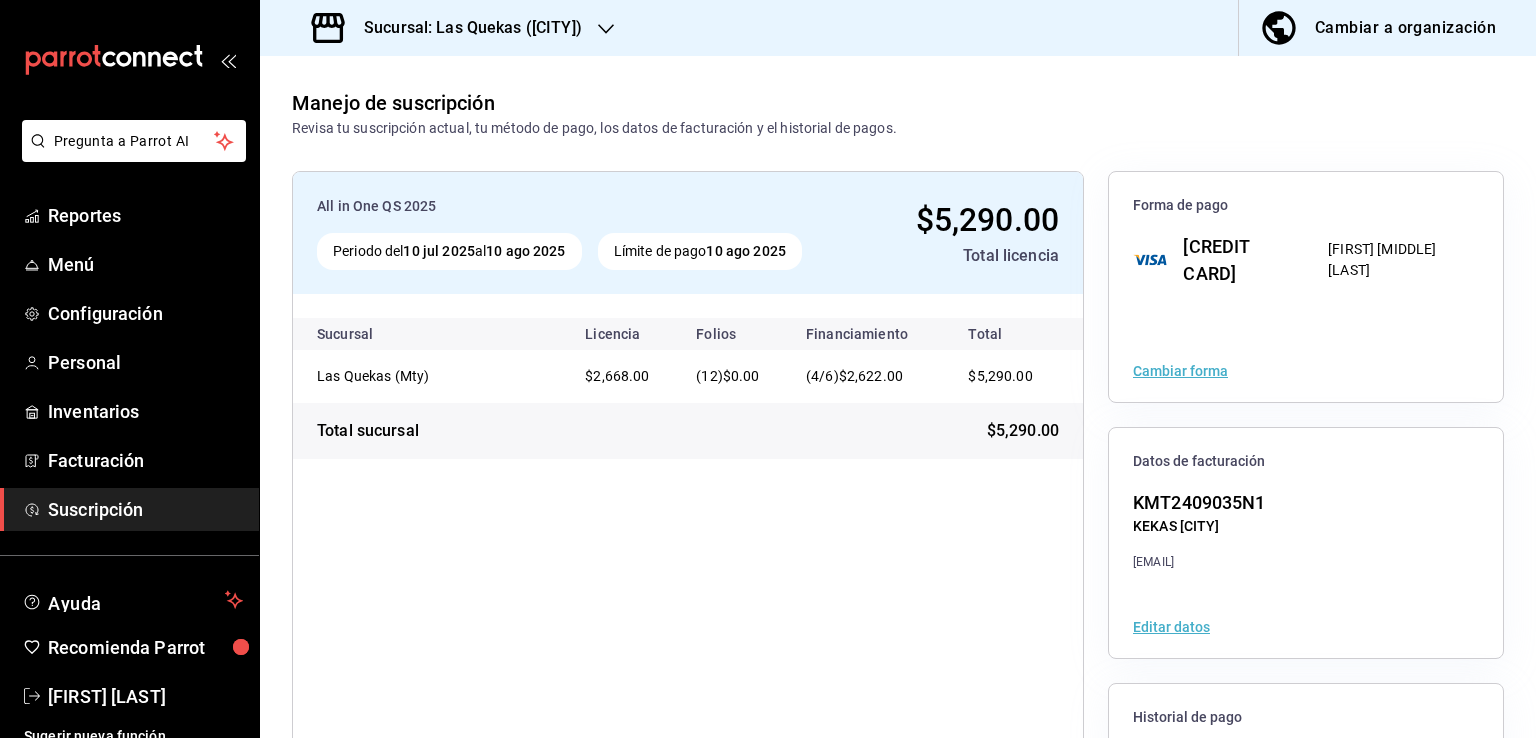 scroll, scrollTop: 0, scrollLeft: 0, axis: both 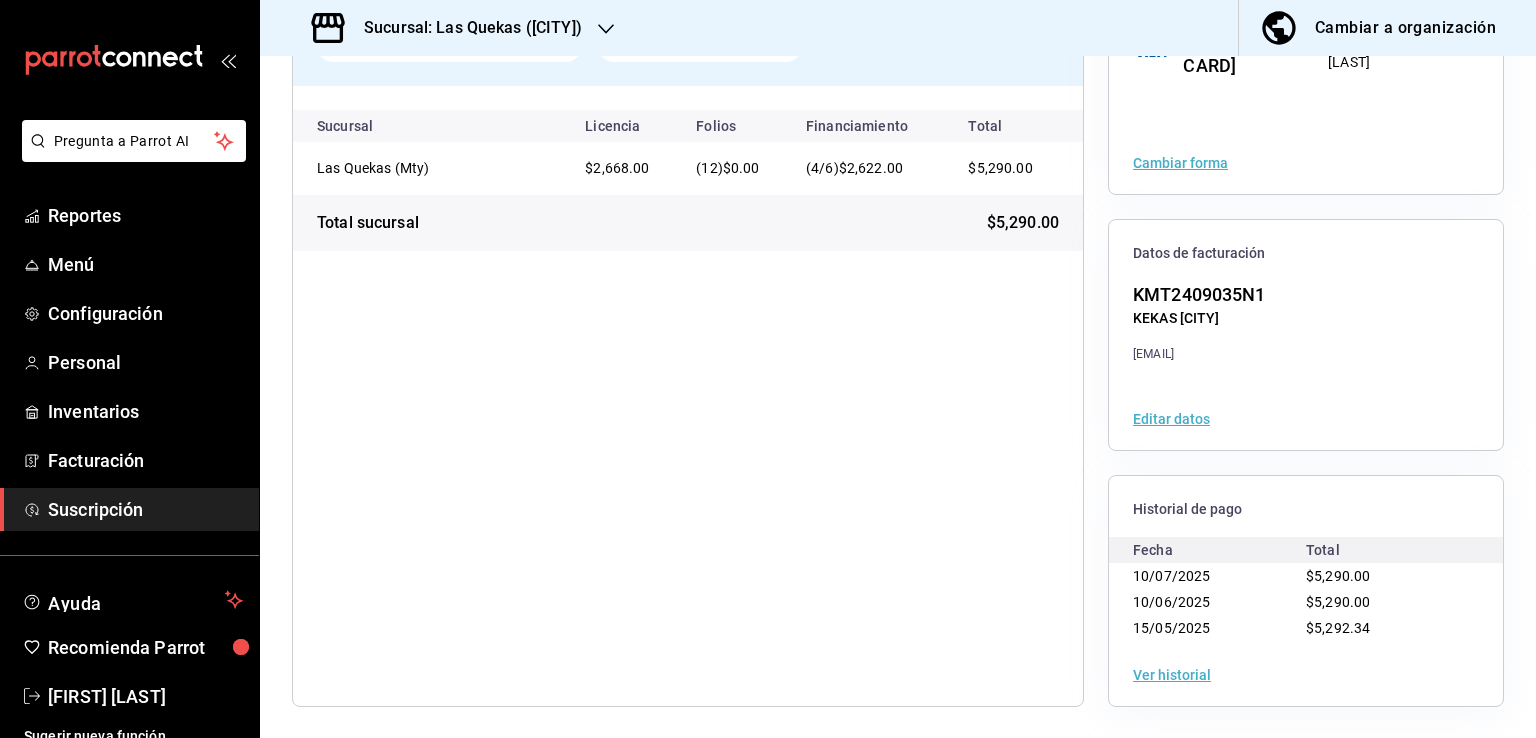 click at bounding box center (606, 28) 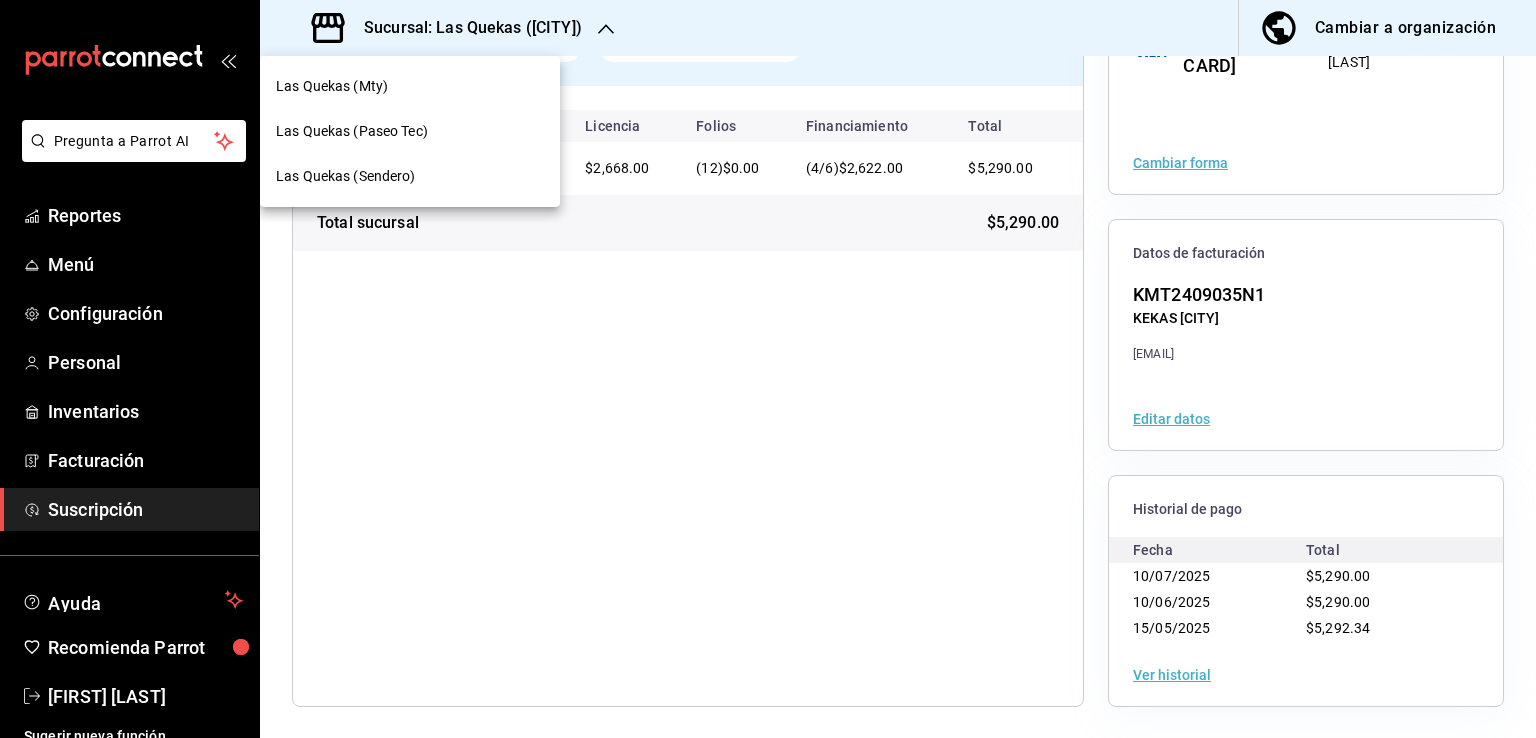 click on "Las Quekas (Paseo Tec)" at bounding box center (352, 131) 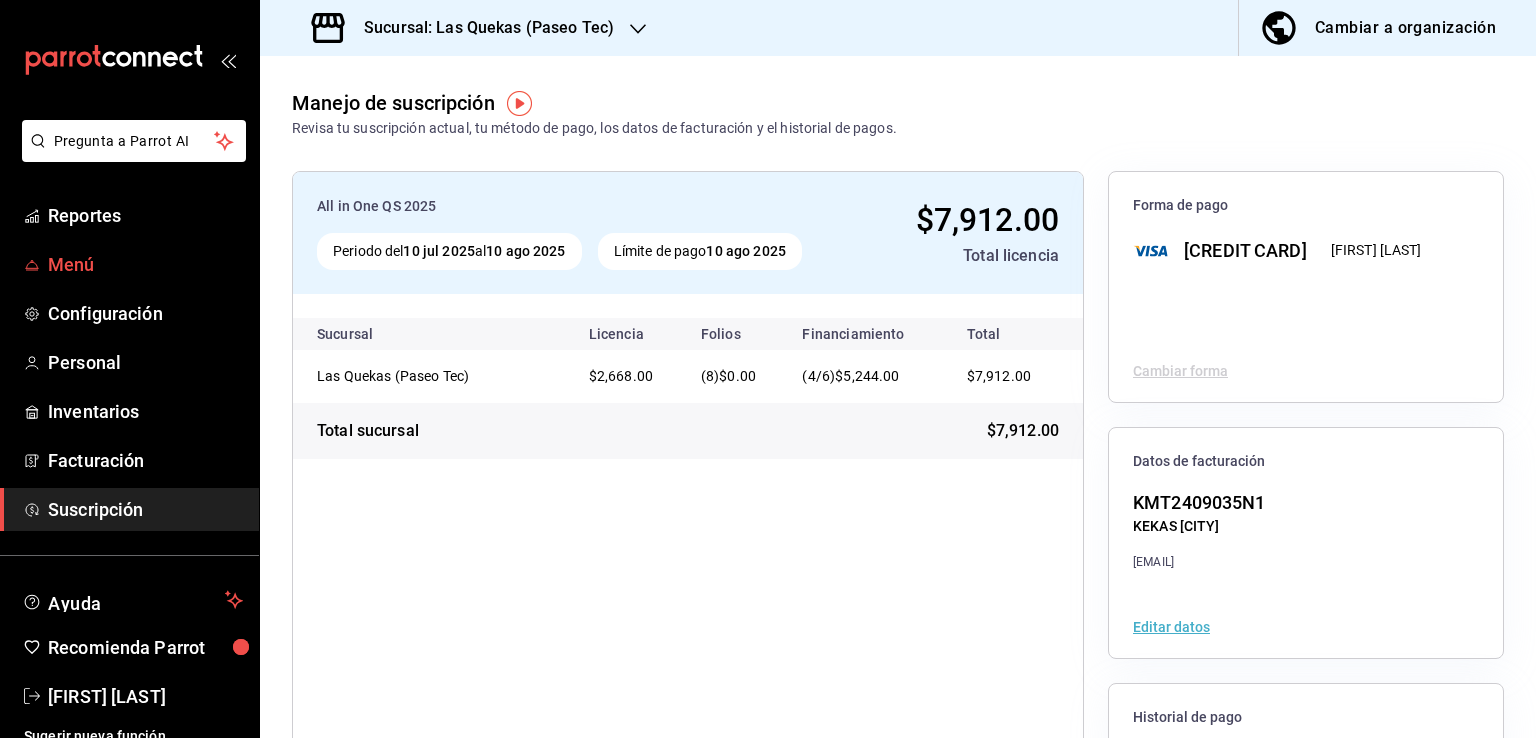 click on "Menú" at bounding box center (145, 264) 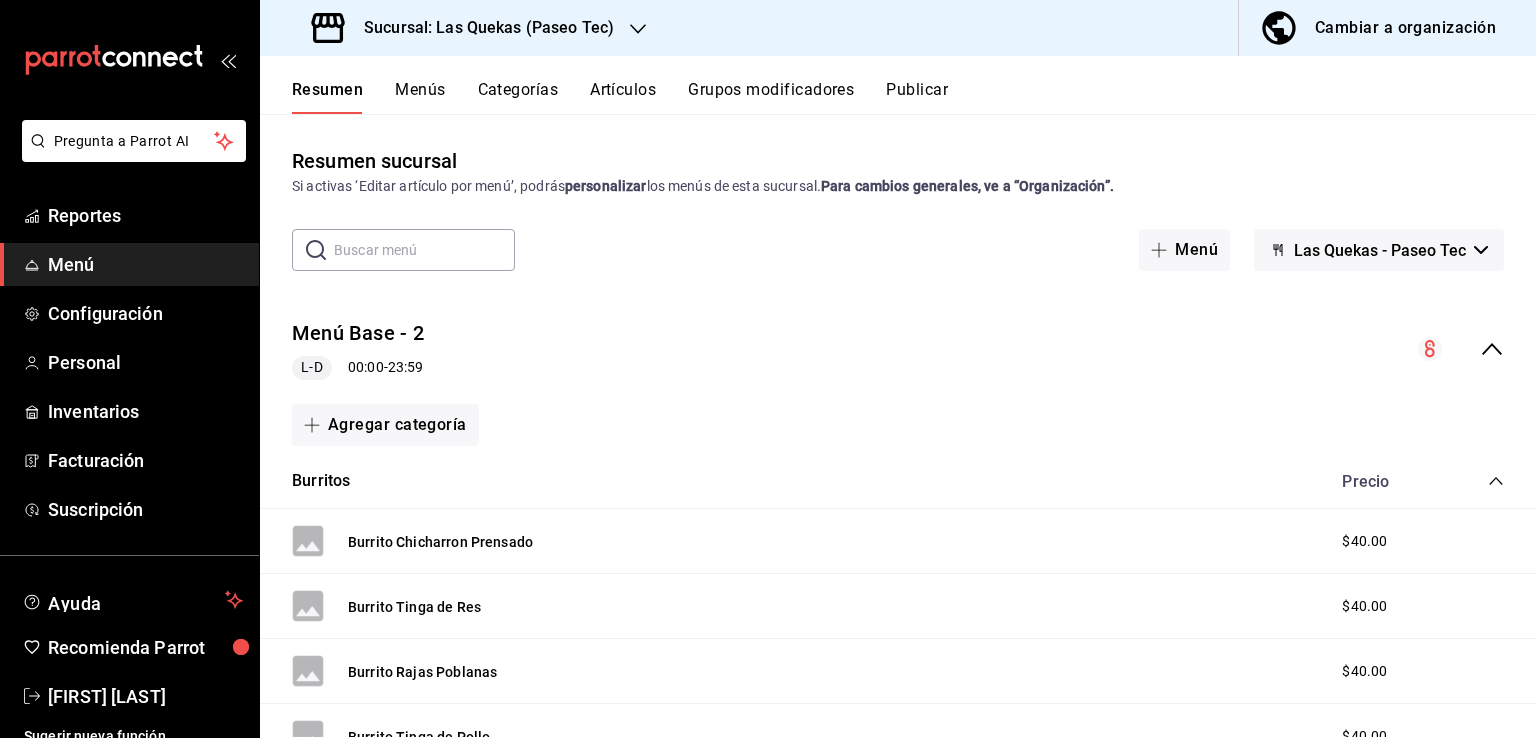 click 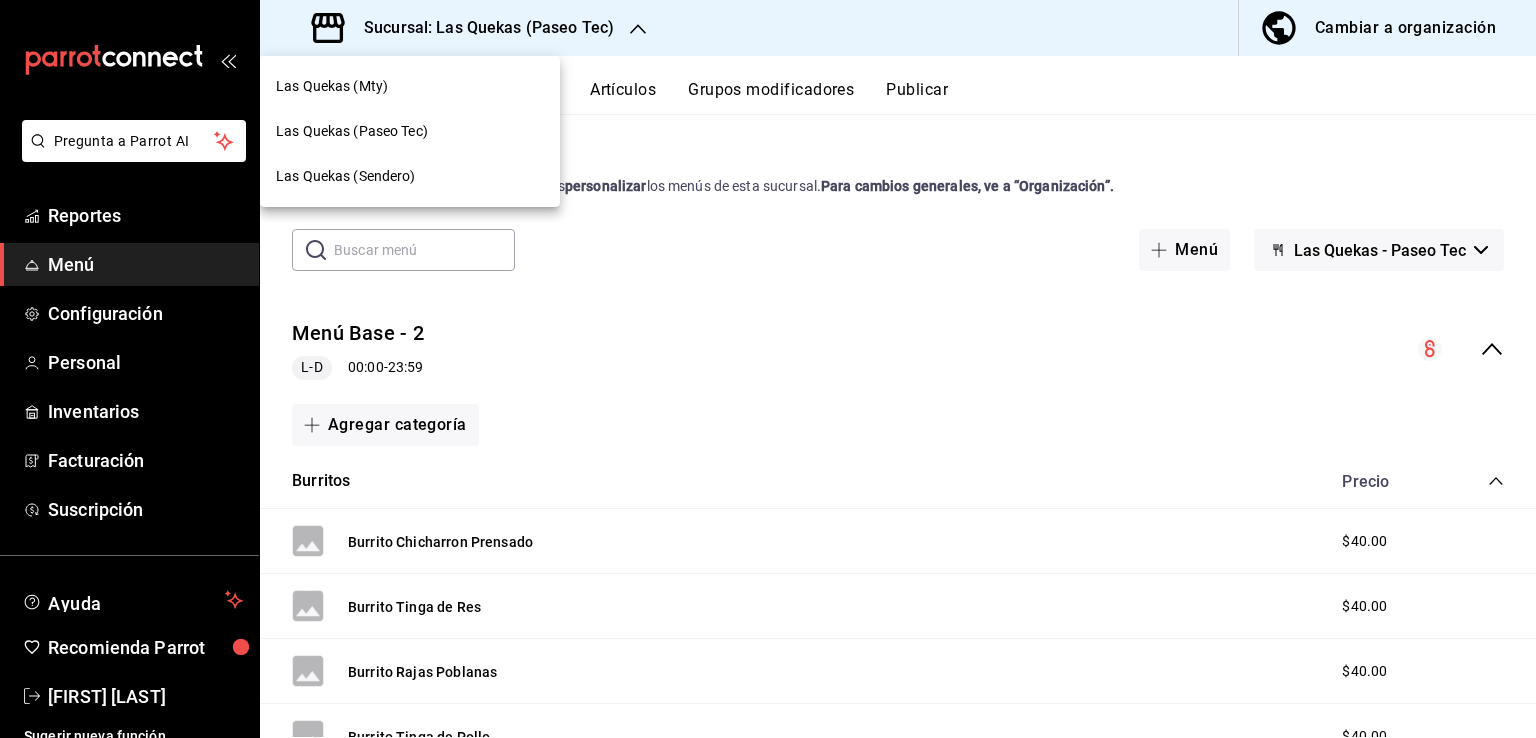 click on "Las Quekas (Sendero)" at bounding box center (346, 176) 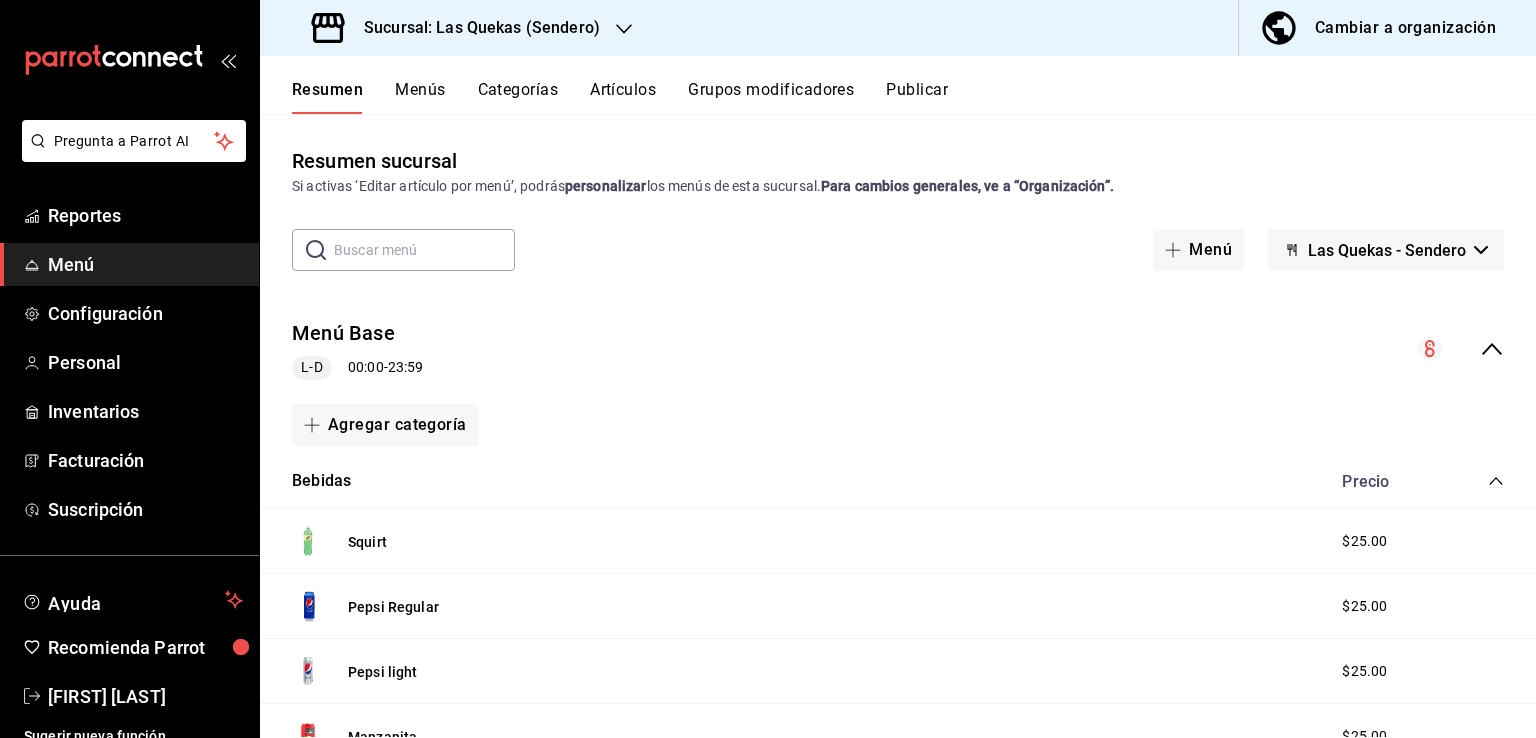 click at bounding box center (624, 28) 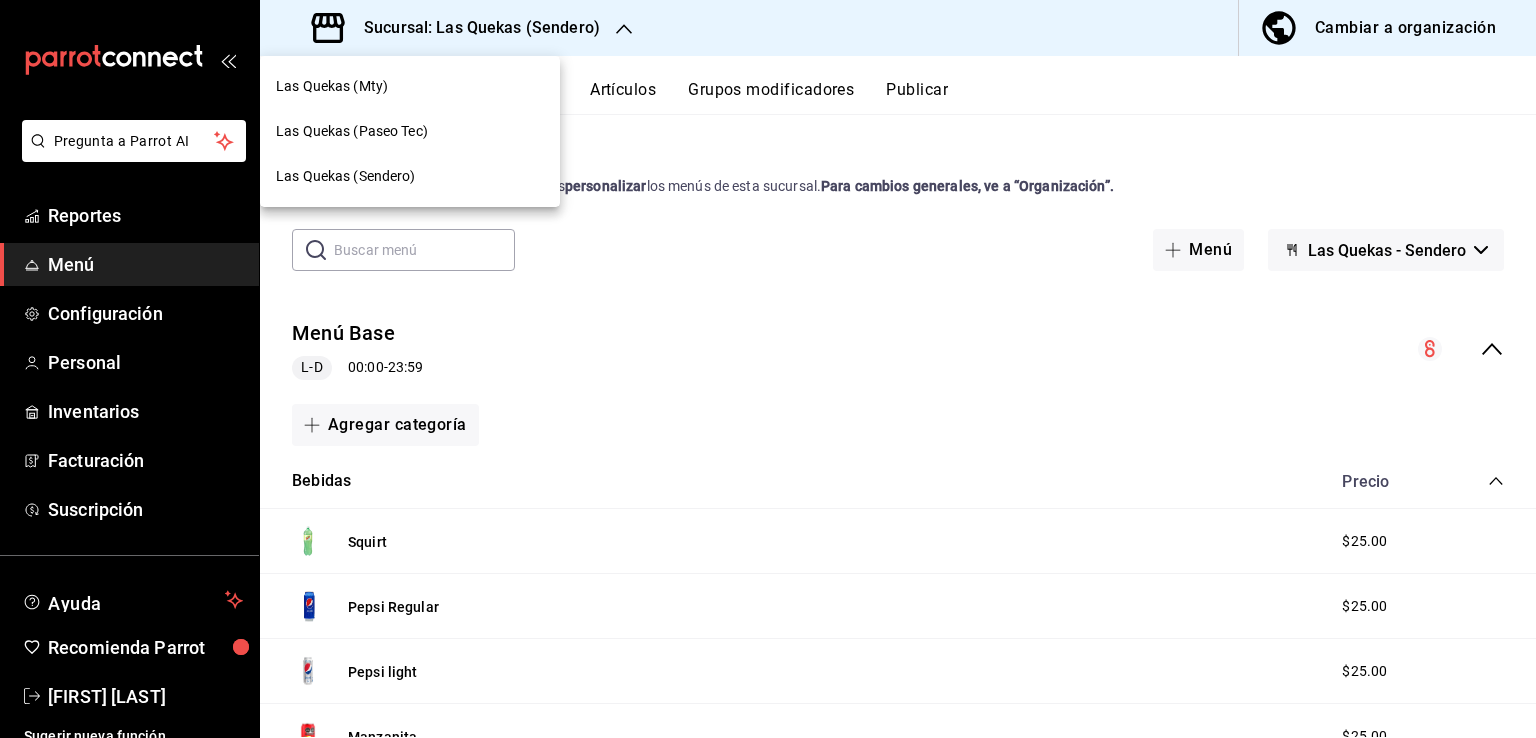 click at bounding box center [768, 369] 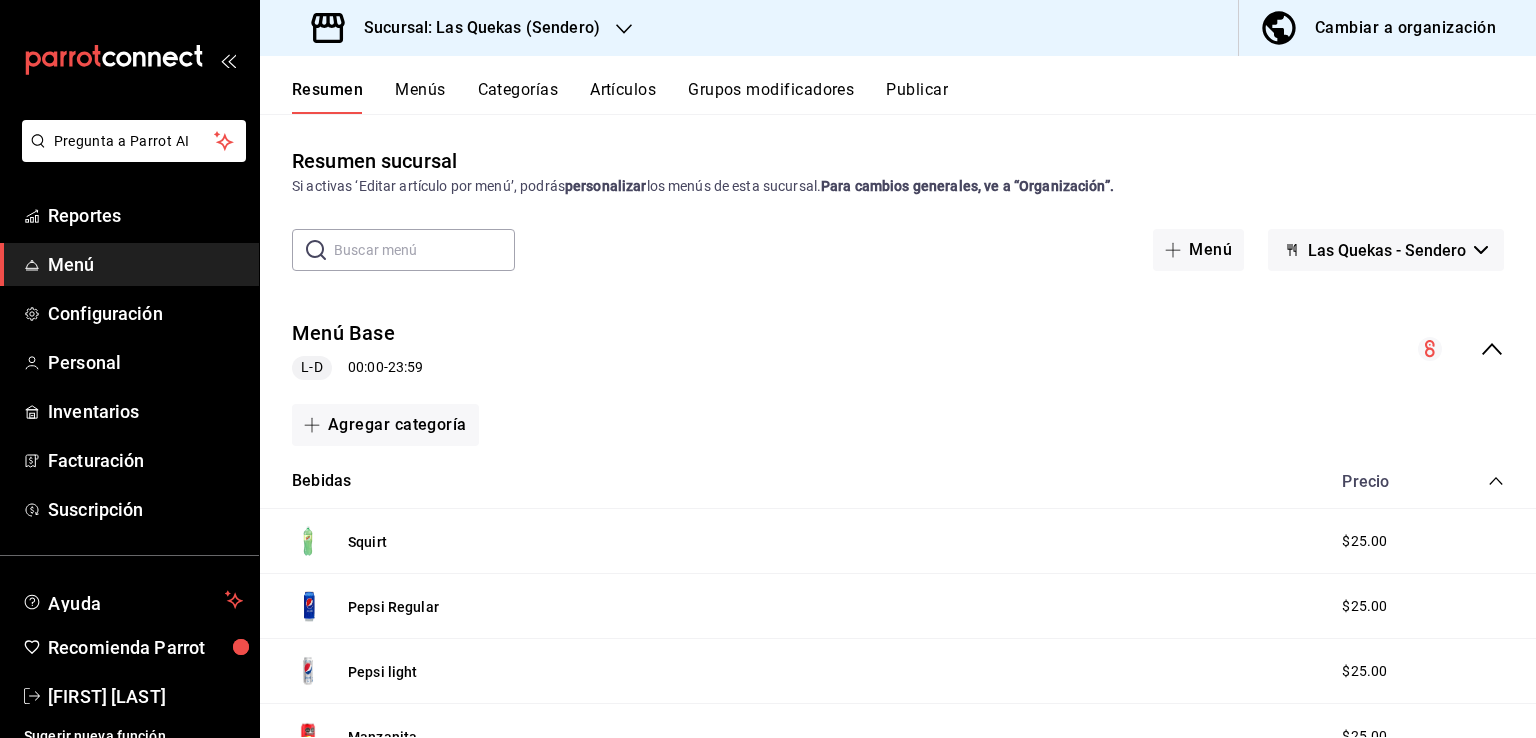 click 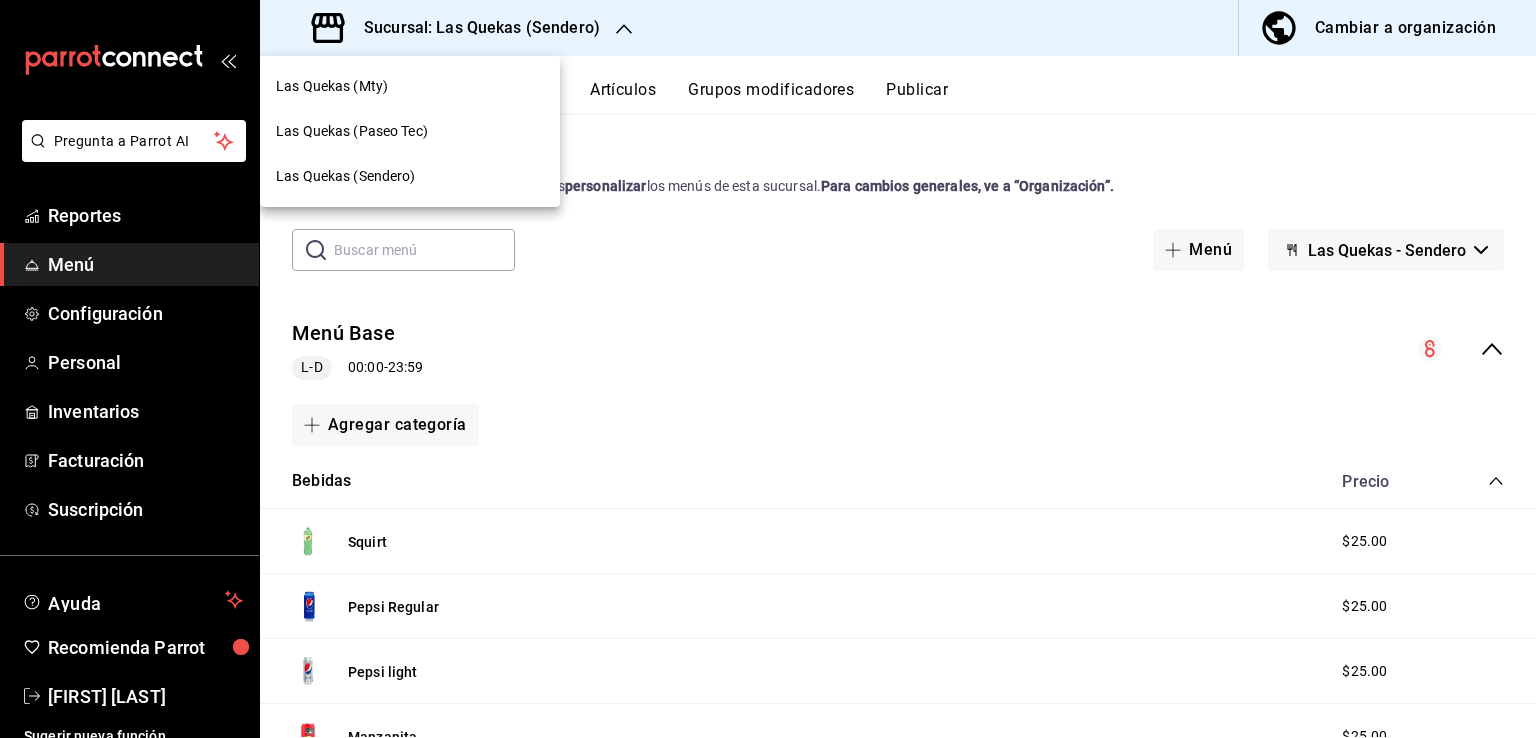 click on "Las Quekas (Paseo Tec)" at bounding box center [352, 131] 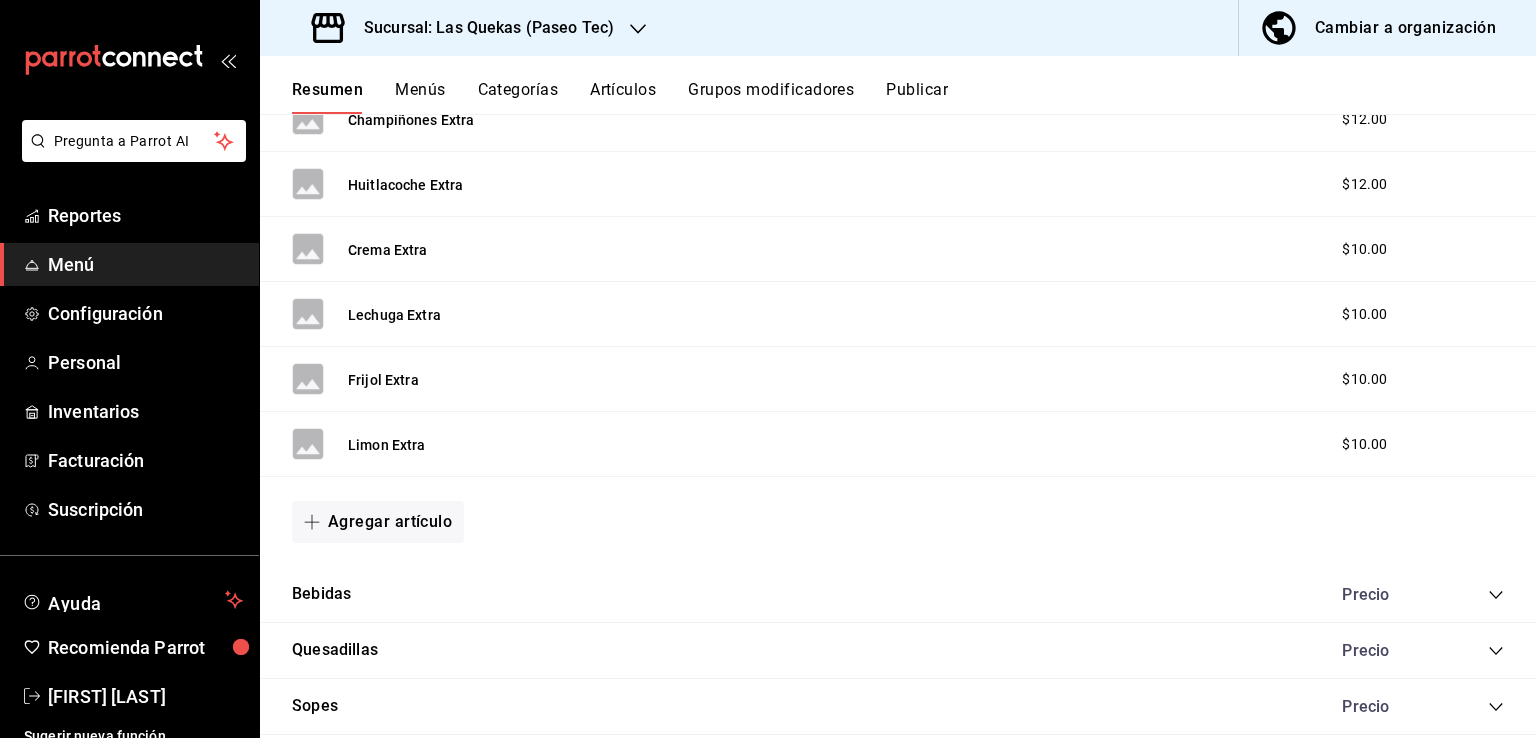 scroll, scrollTop: 1908, scrollLeft: 0, axis: vertical 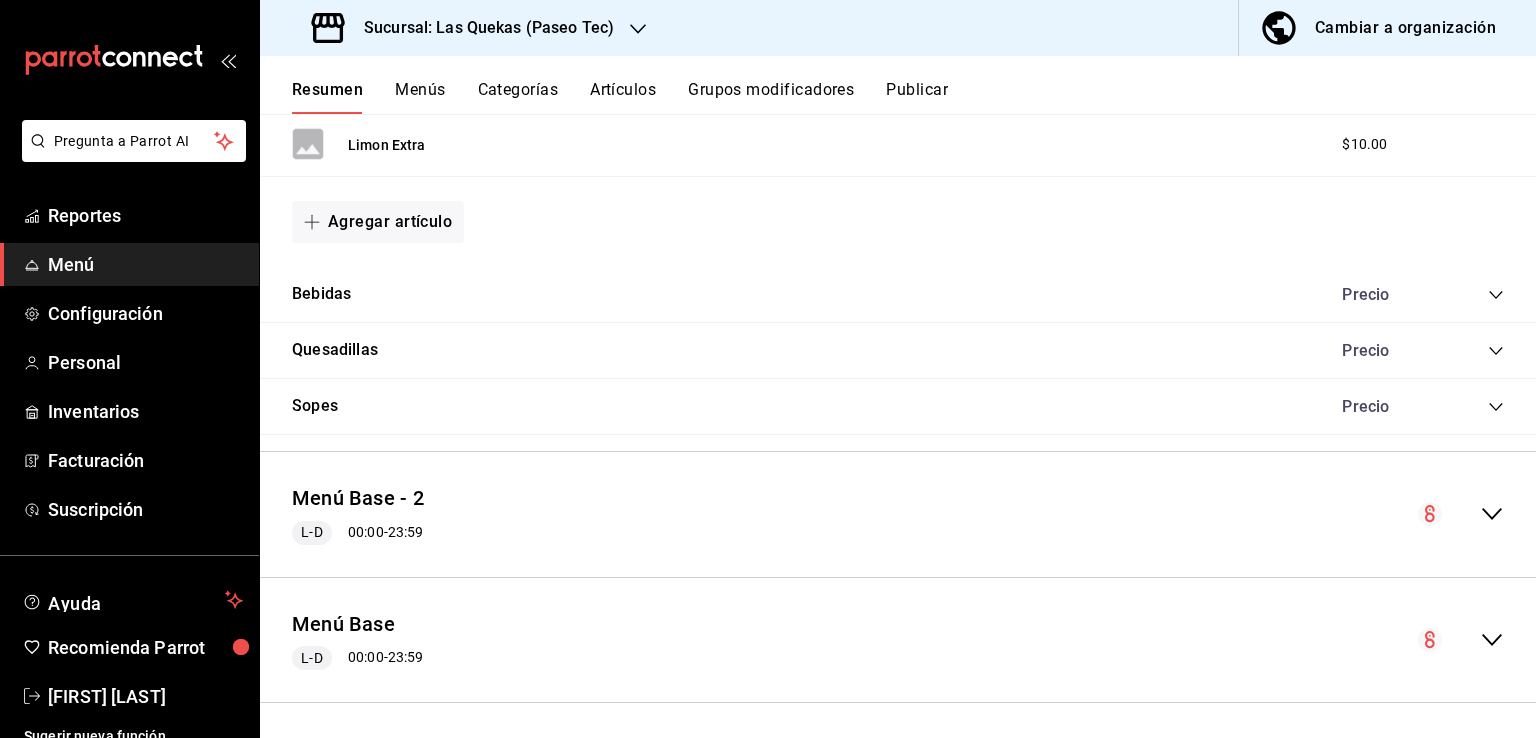 click on "Cambiar a organización" at bounding box center [1405, 28] 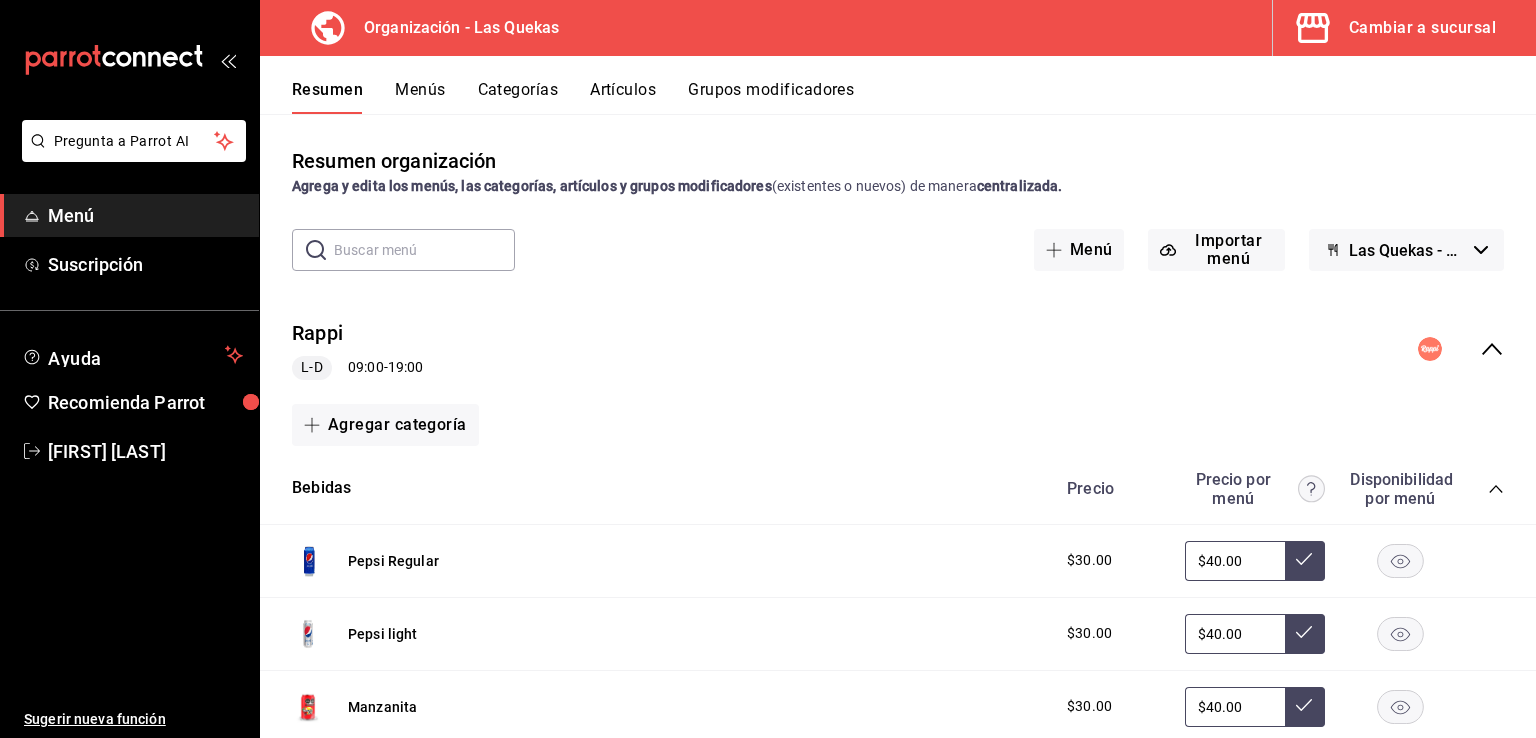 click 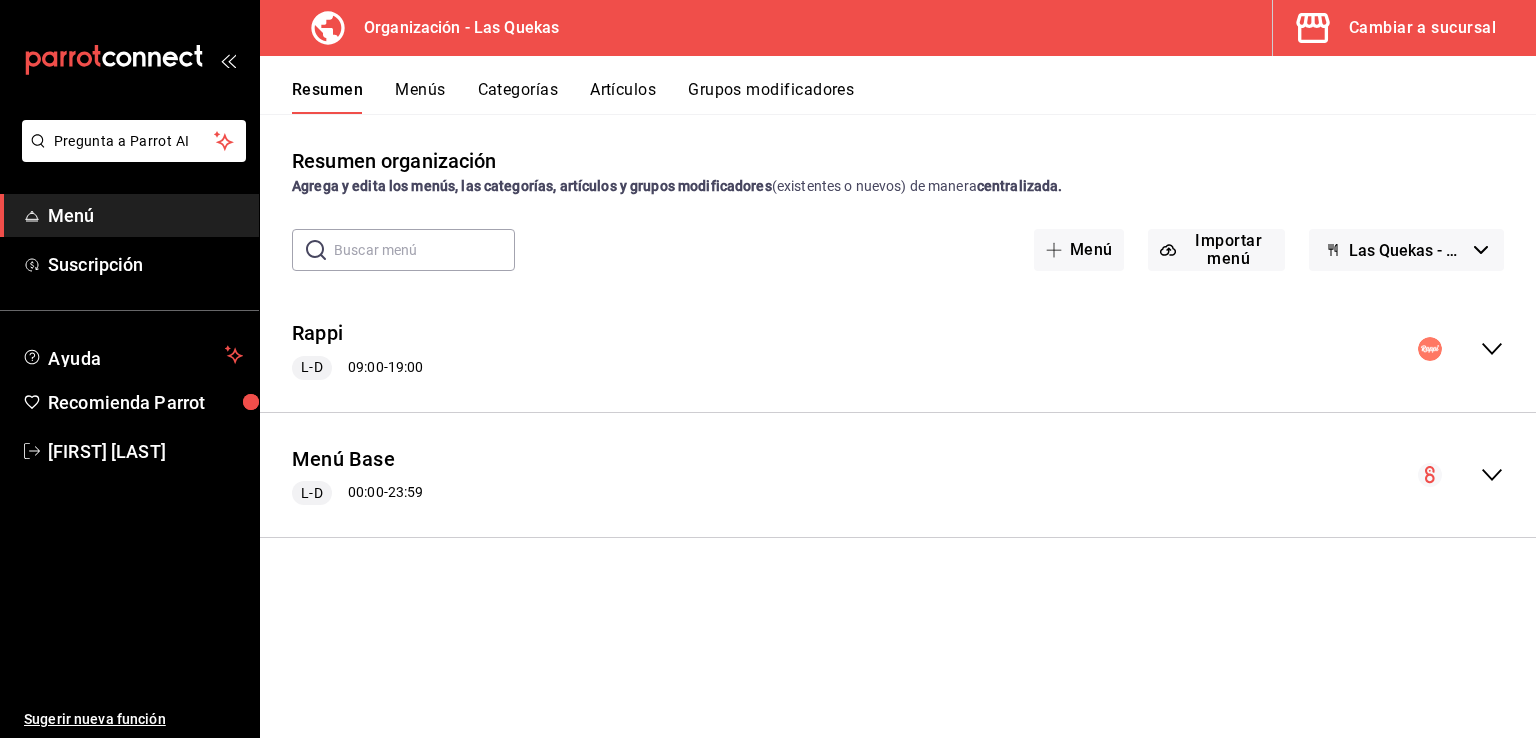 click 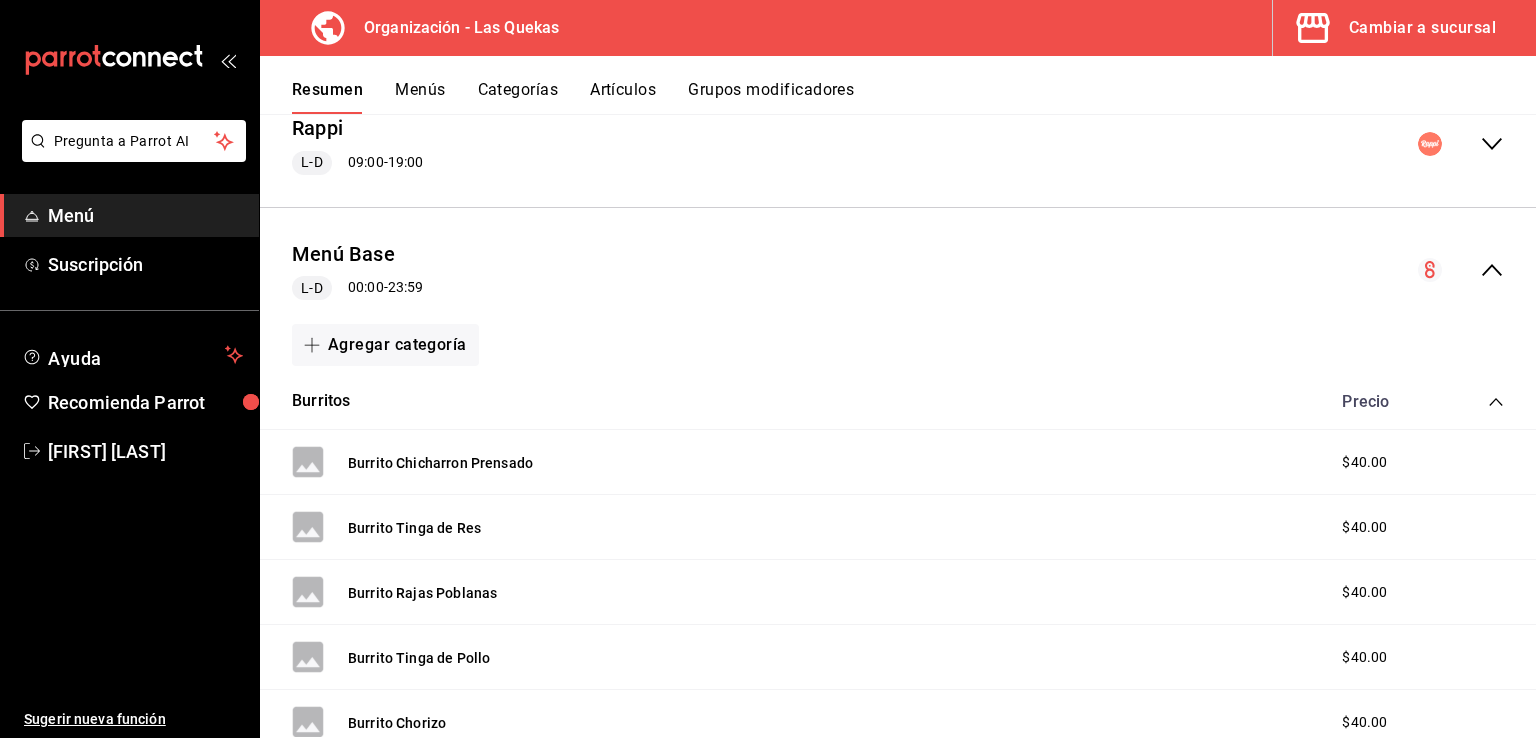 scroll, scrollTop: 100, scrollLeft: 0, axis: vertical 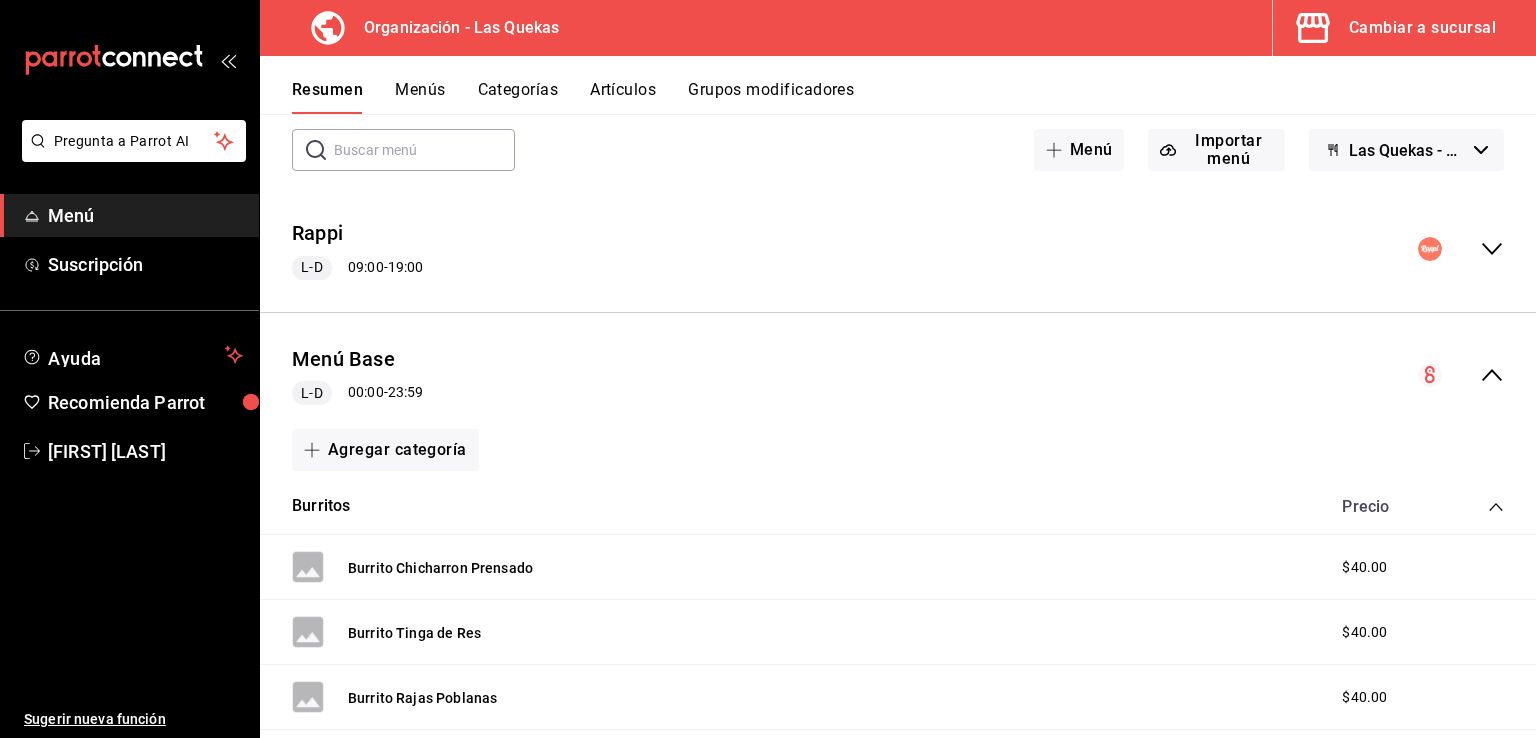 click on "Menús" at bounding box center (420, 97) 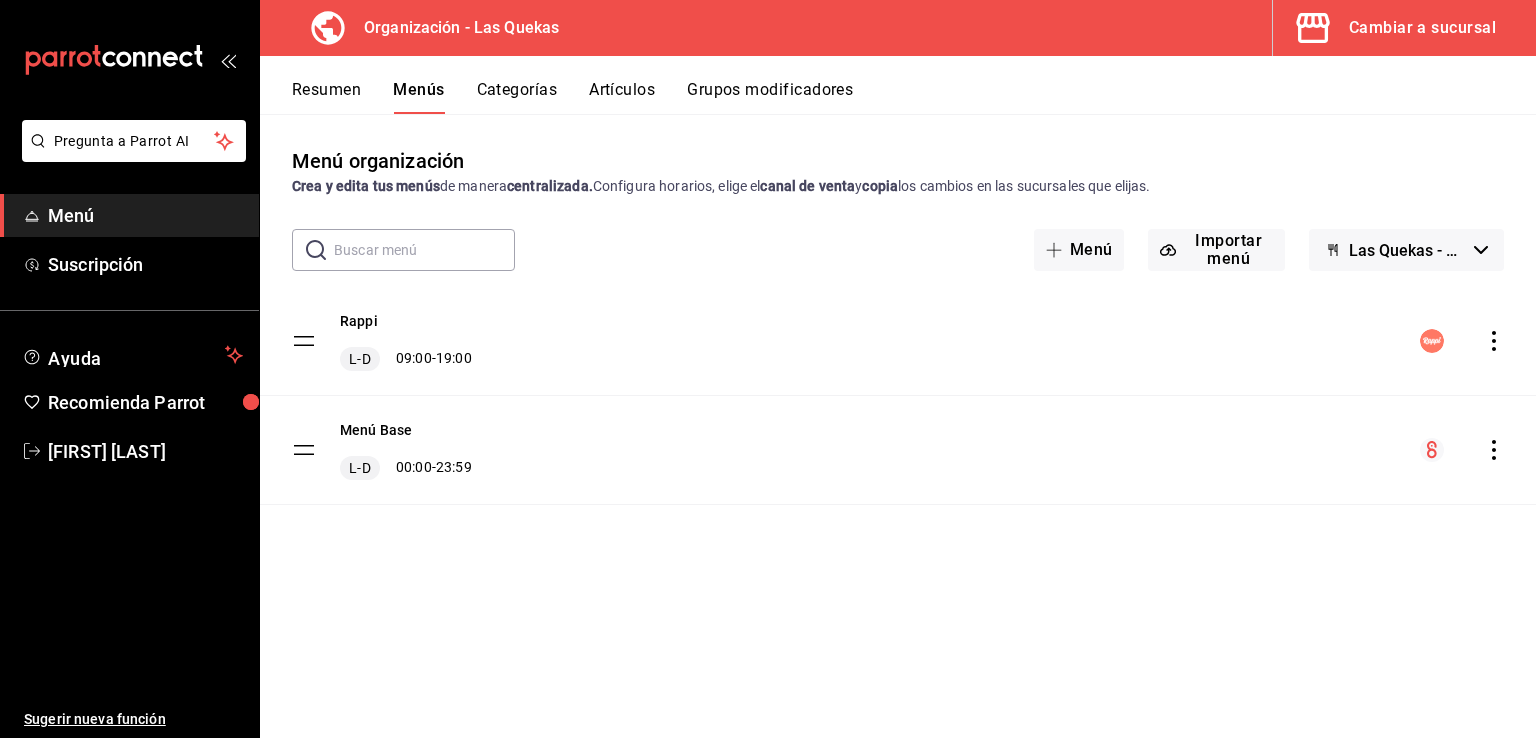 click 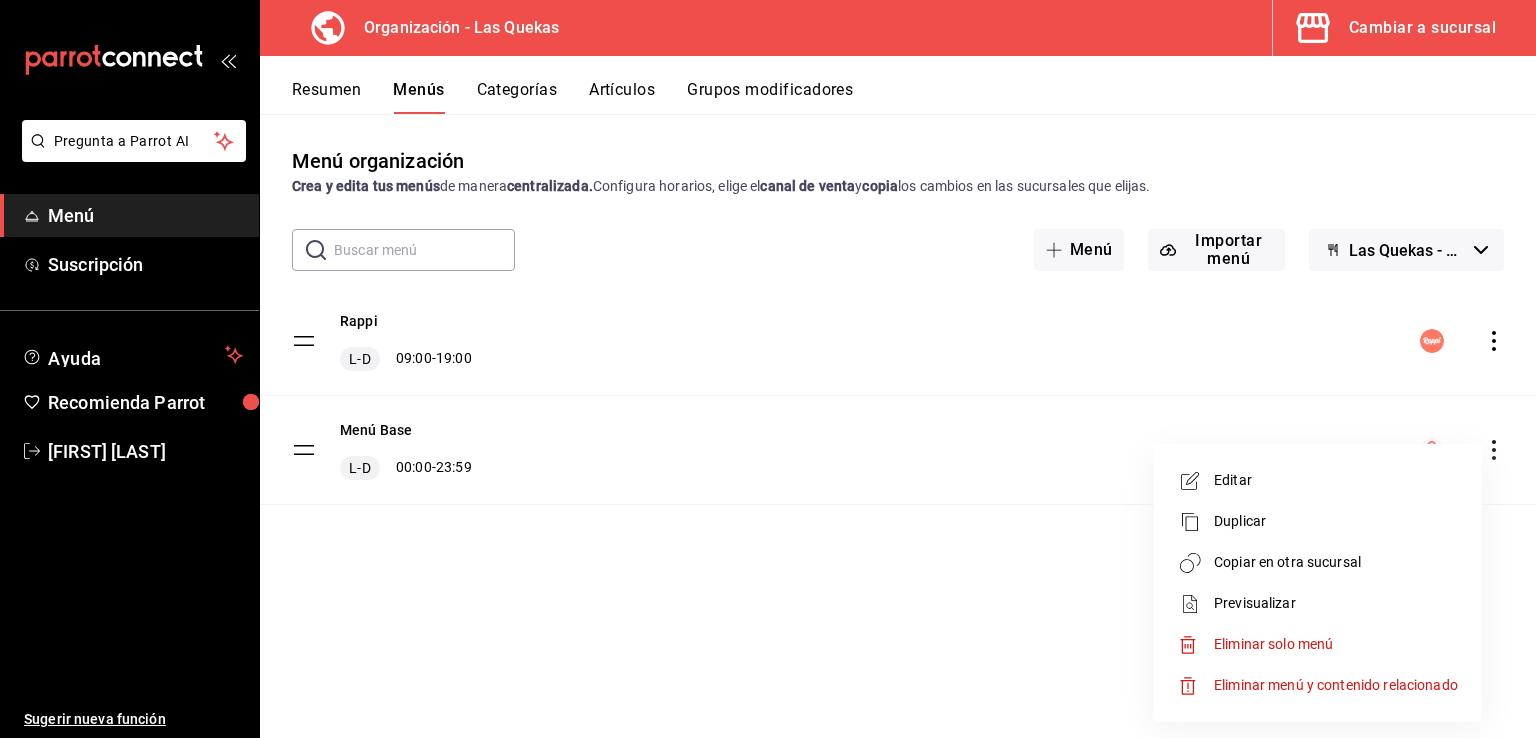 click on "Copiar en otra sucursal" at bounding box center [1336, 562] 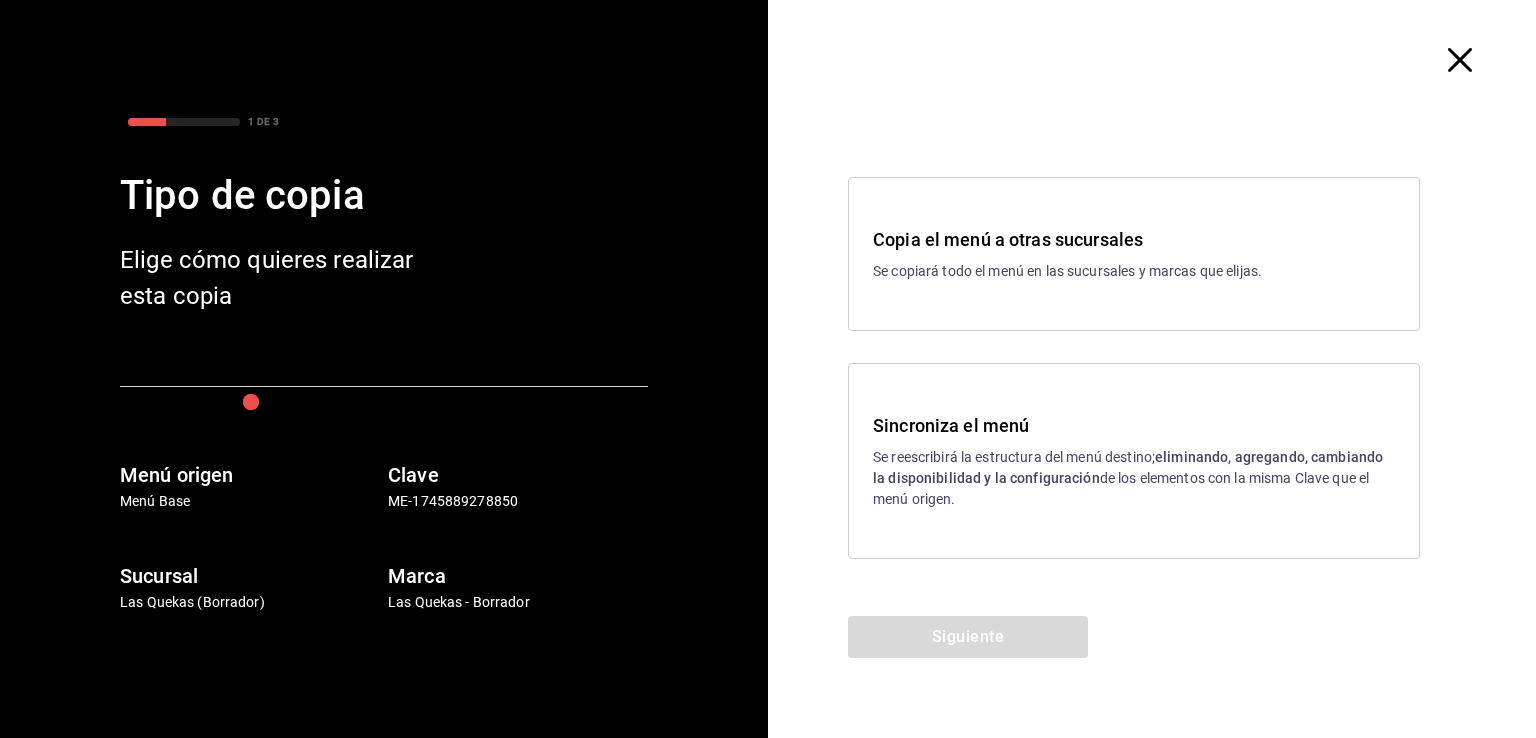 click on "Se copiará todo el menú en las sucursales y marcas que elijas." at bounding box center [1134, 271] 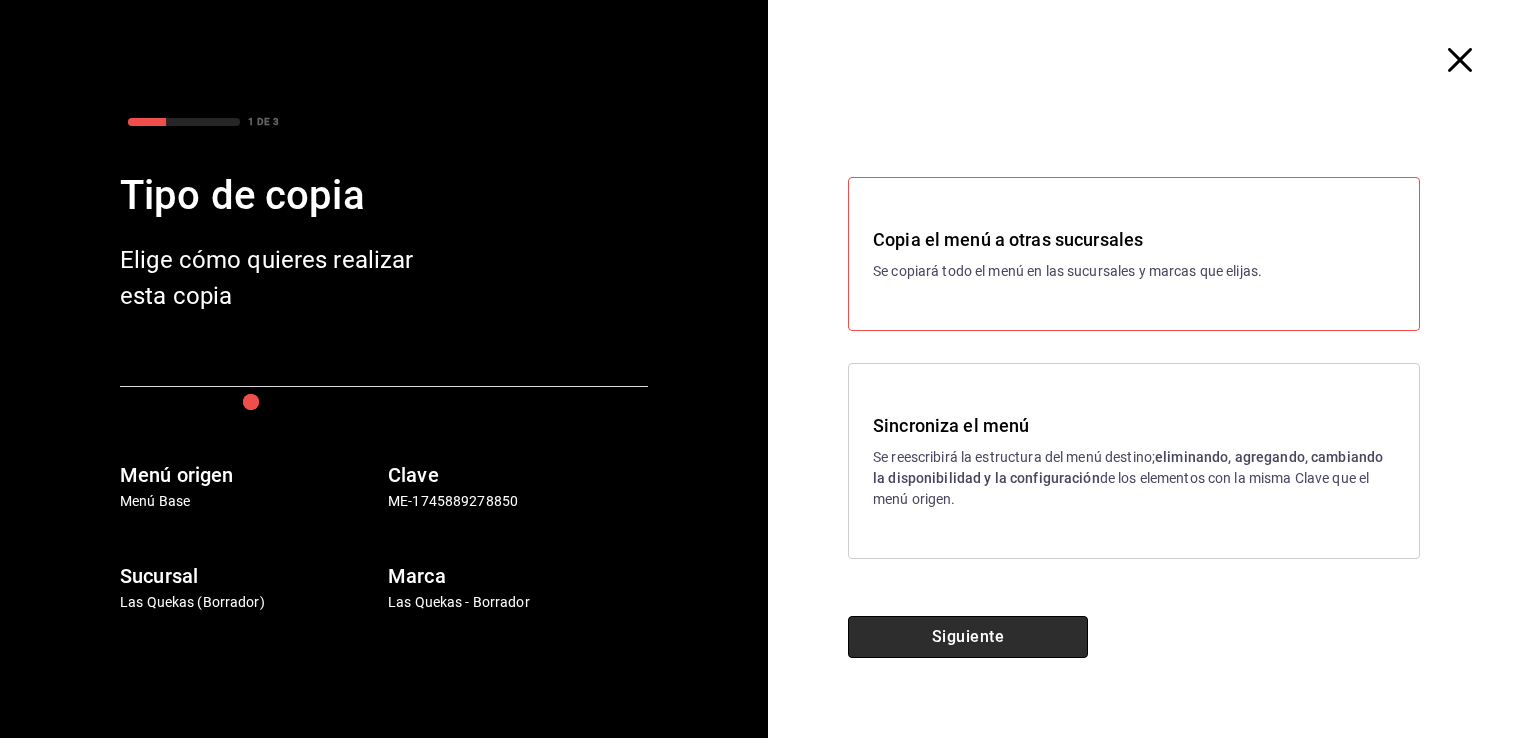 click on "Siguiente" at bounding box center (968, 637) 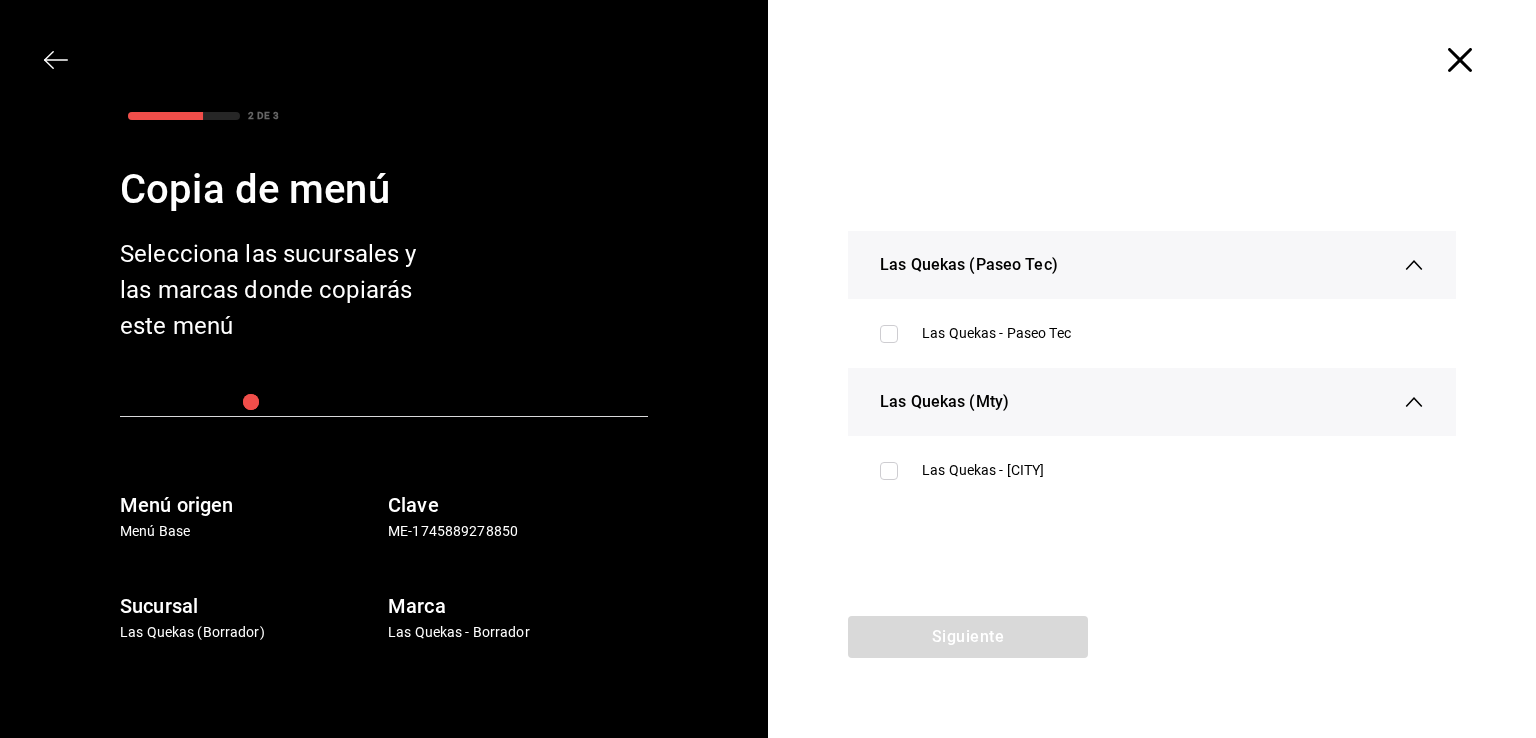 click 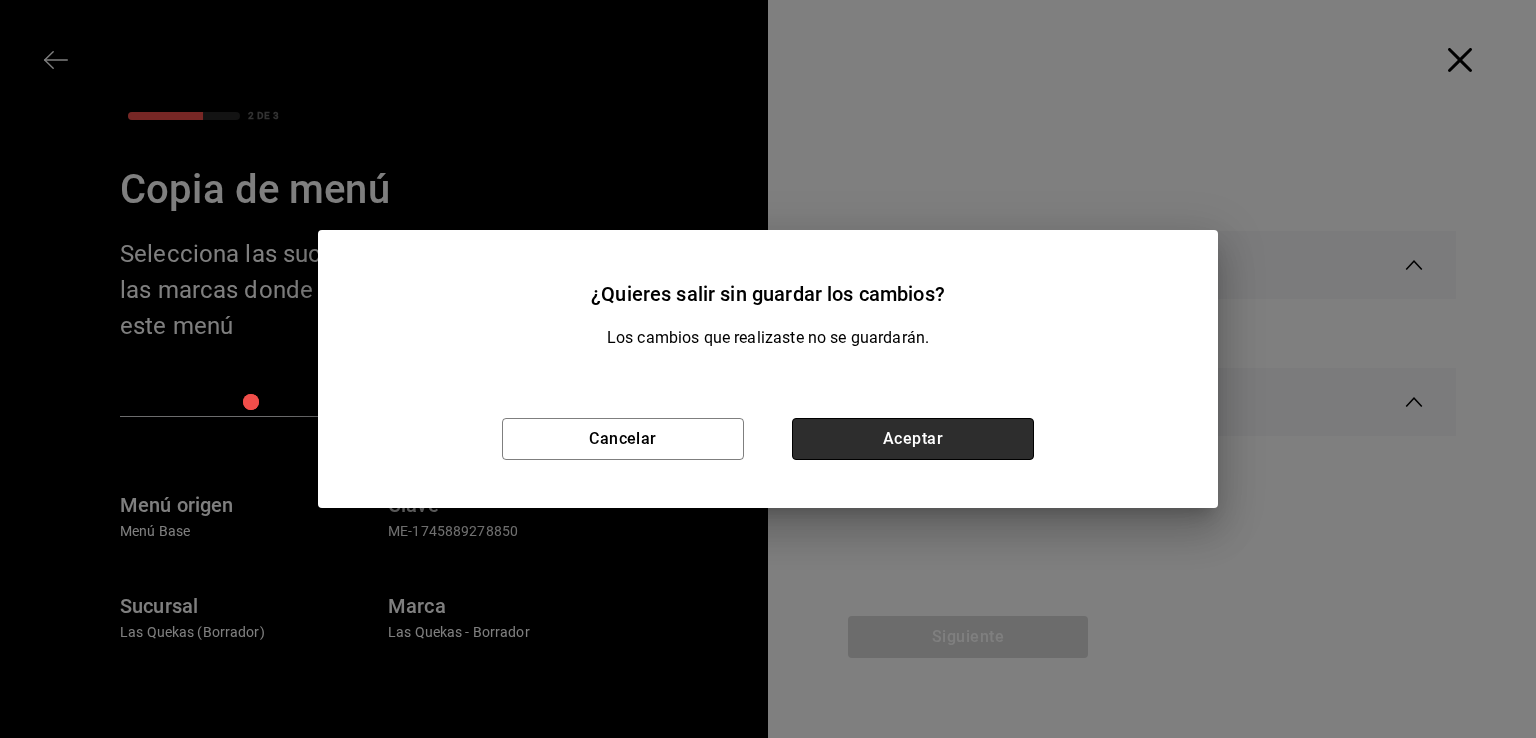 click on "Aceptar" at bounding box center [913, 439] 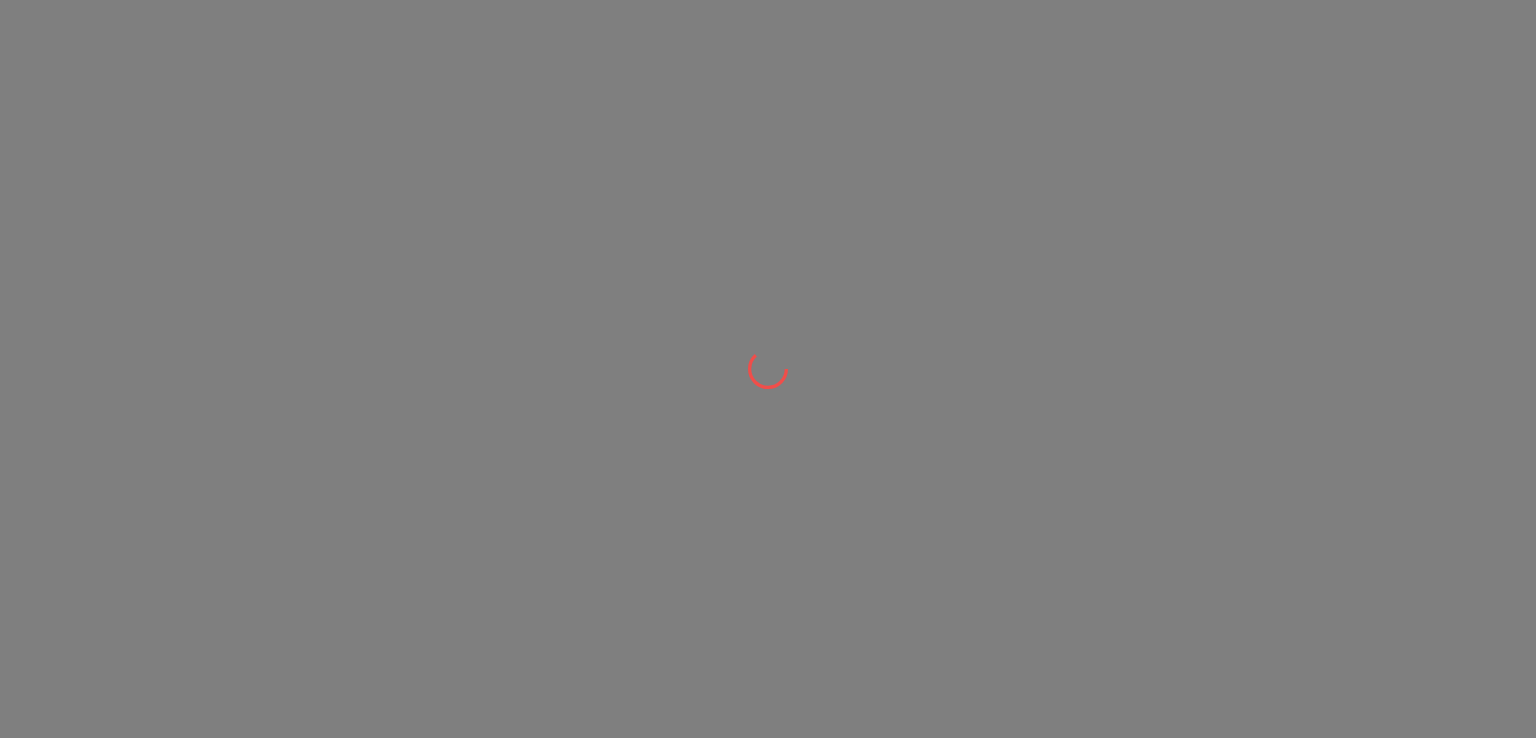 scroll, scrollTop: 0, scrollLeft: 0, axis: both 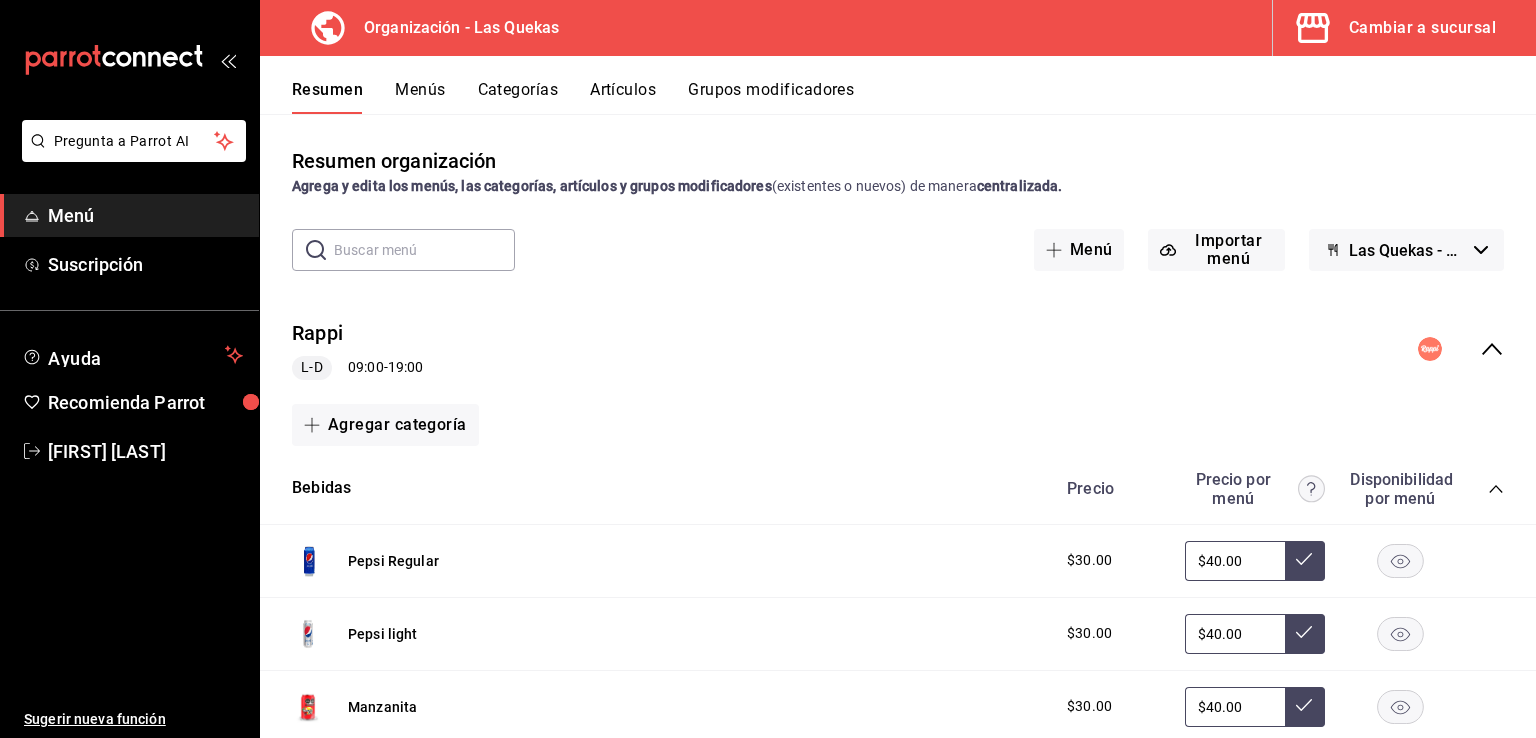 click on "Menús" at bounding box center [420, 97] 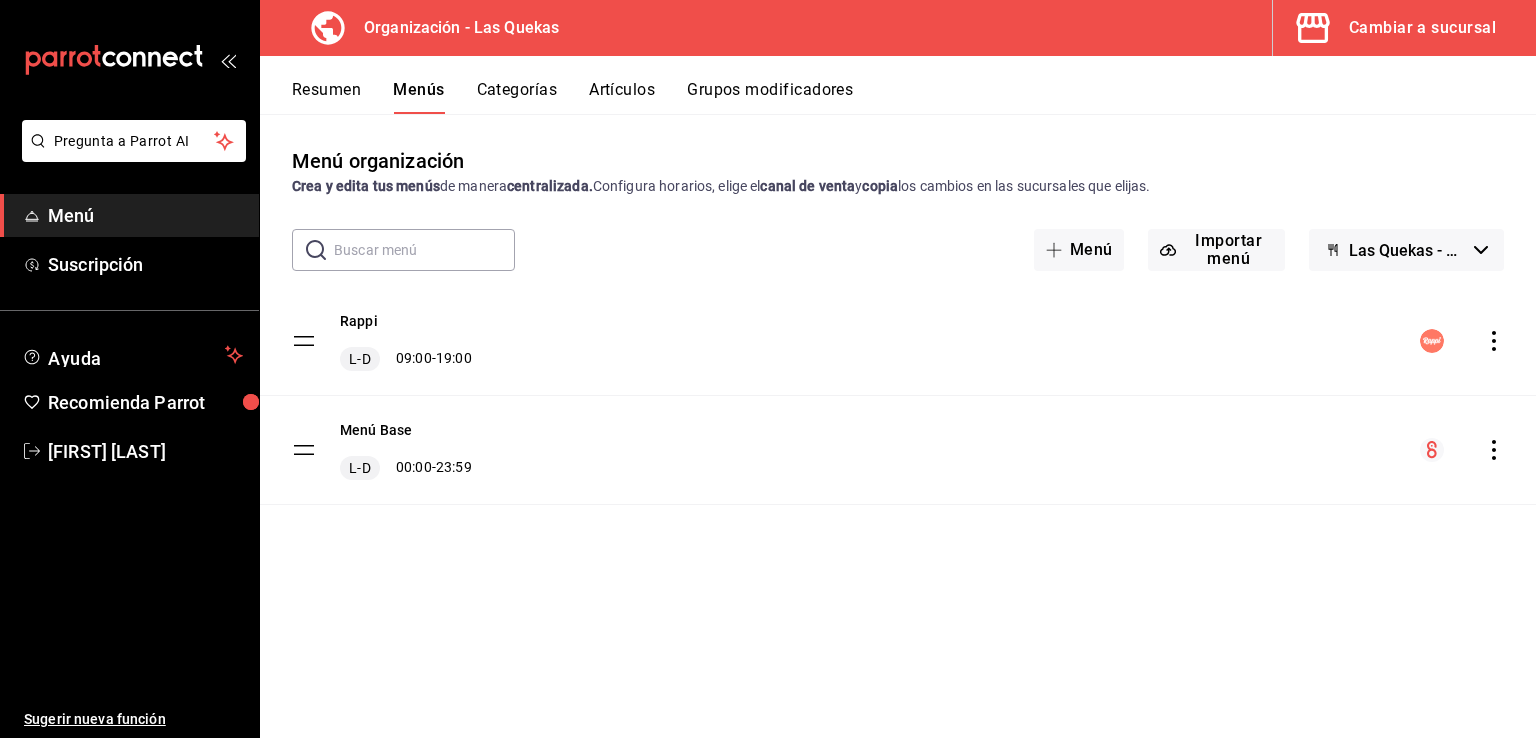 click 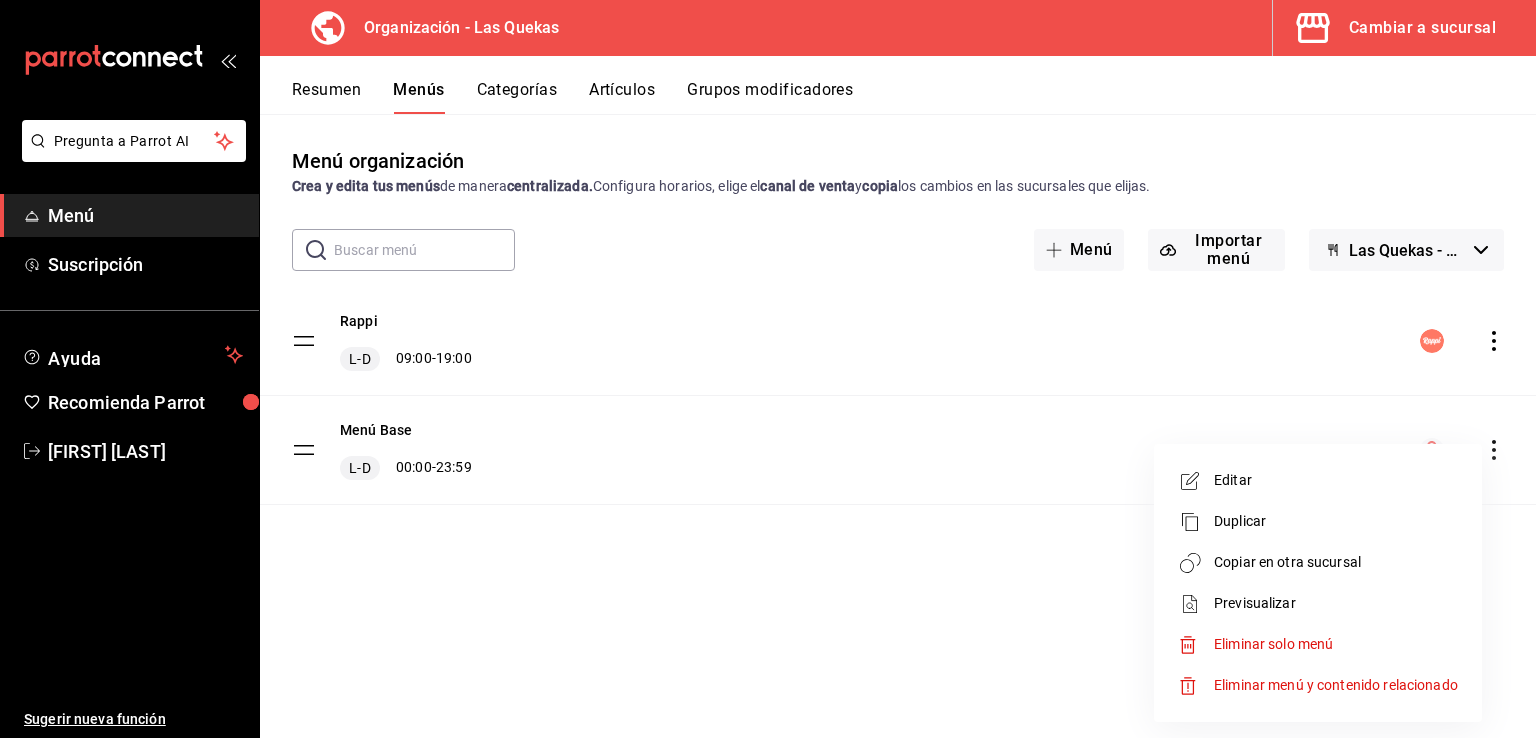 click on "Copiar en otra sucursal" at bounding box center [1336, 562] 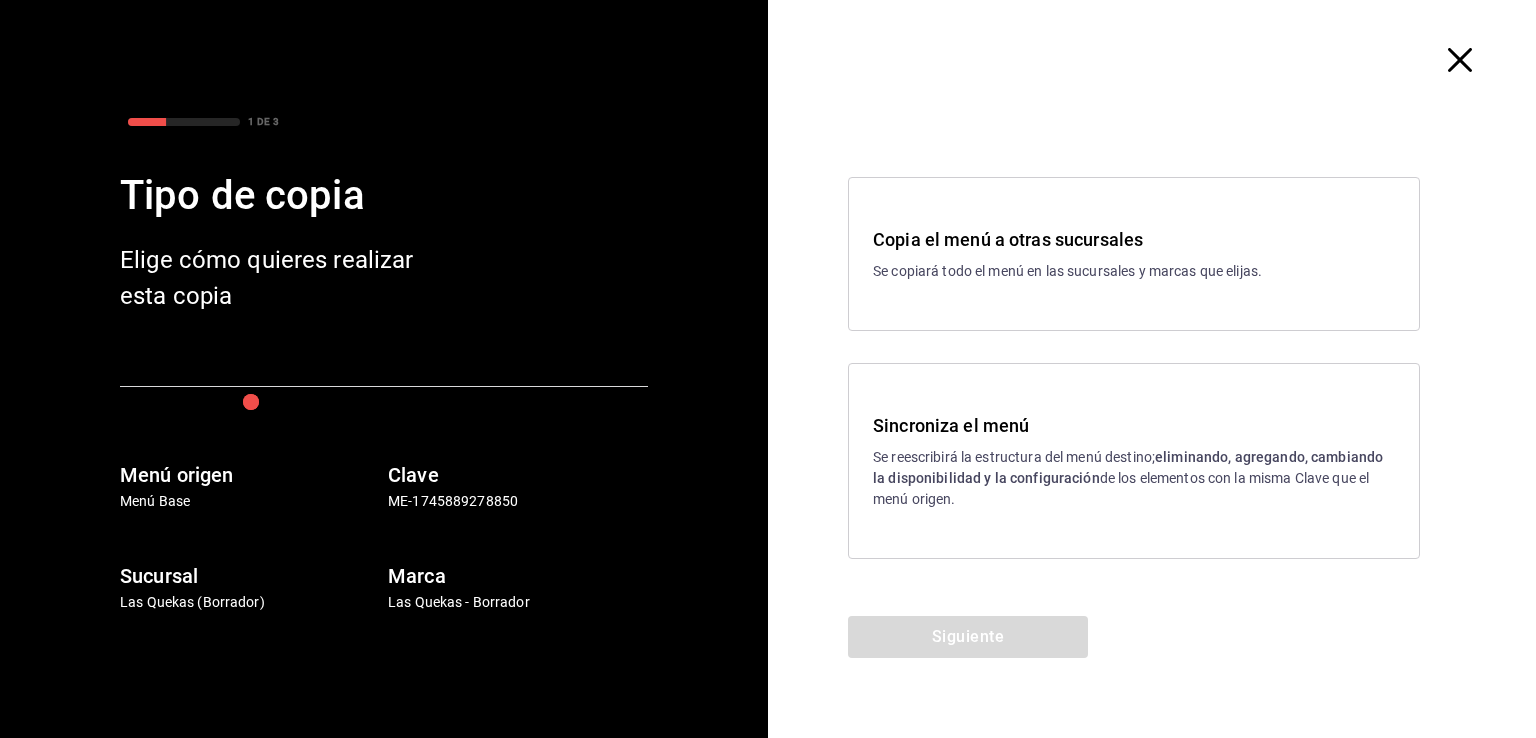click on "Se copiará todo el menú en las sucursales y marcas que elijas." at bounding box center [1134, 271] 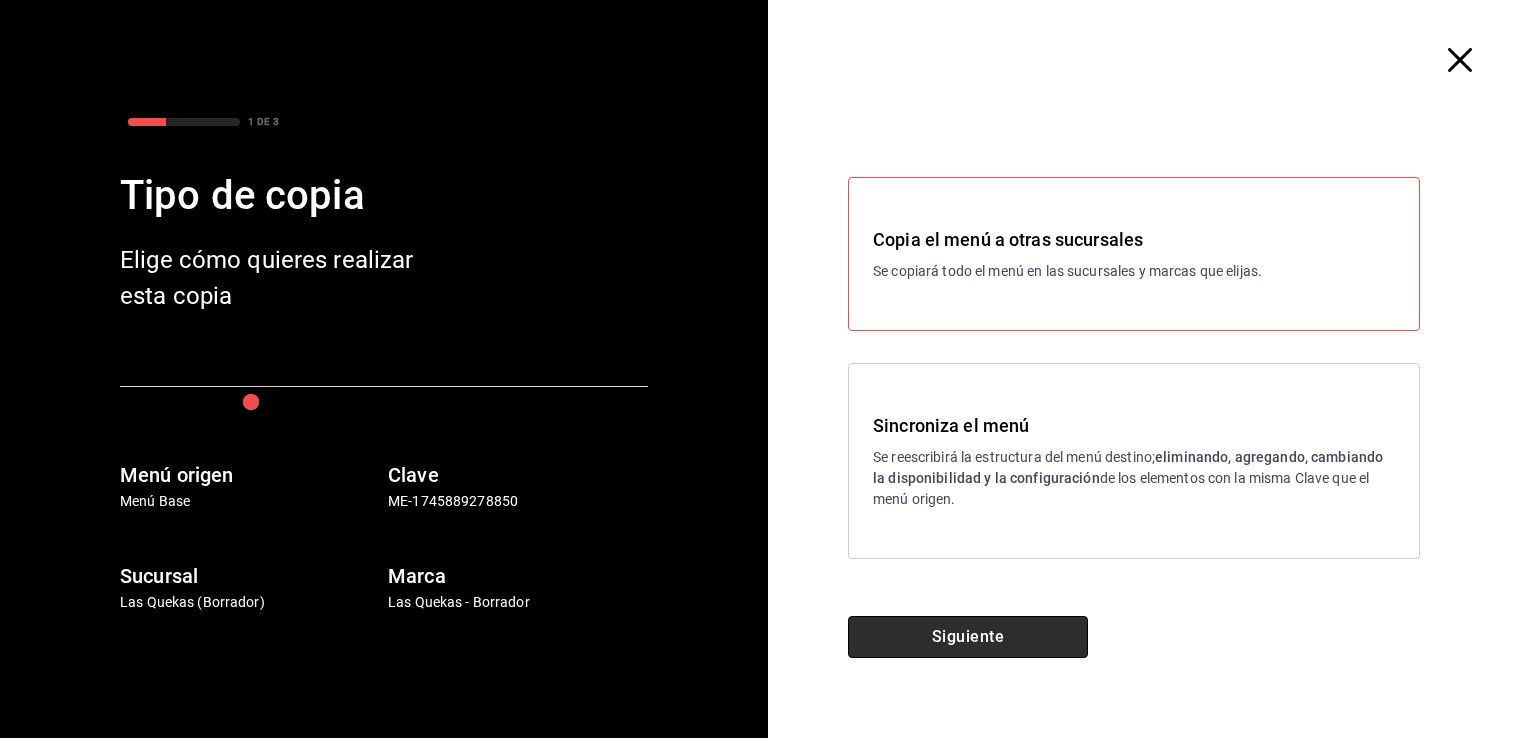 click on "Siguiente" at bounding box center (968, 637) 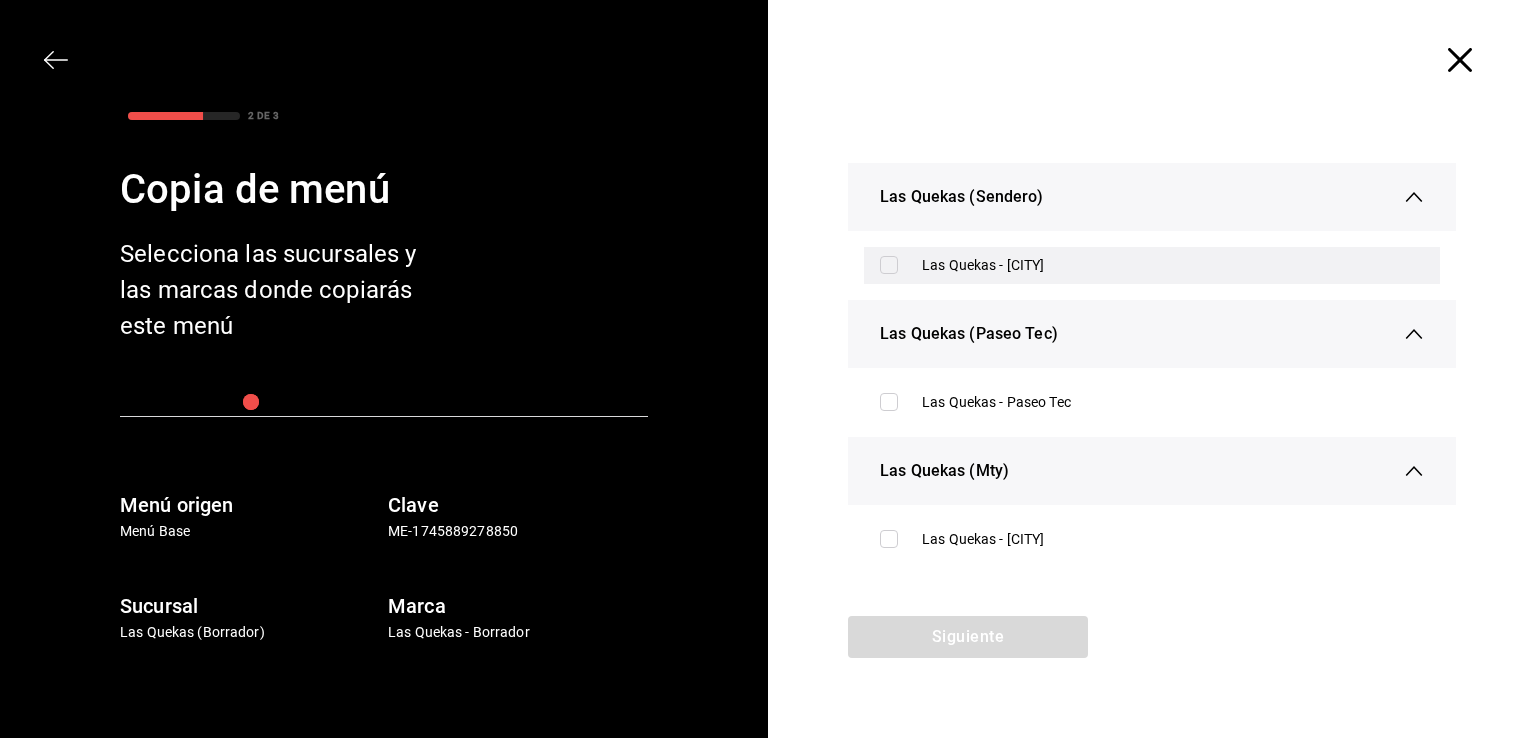 click at bounding box center [889, 265] 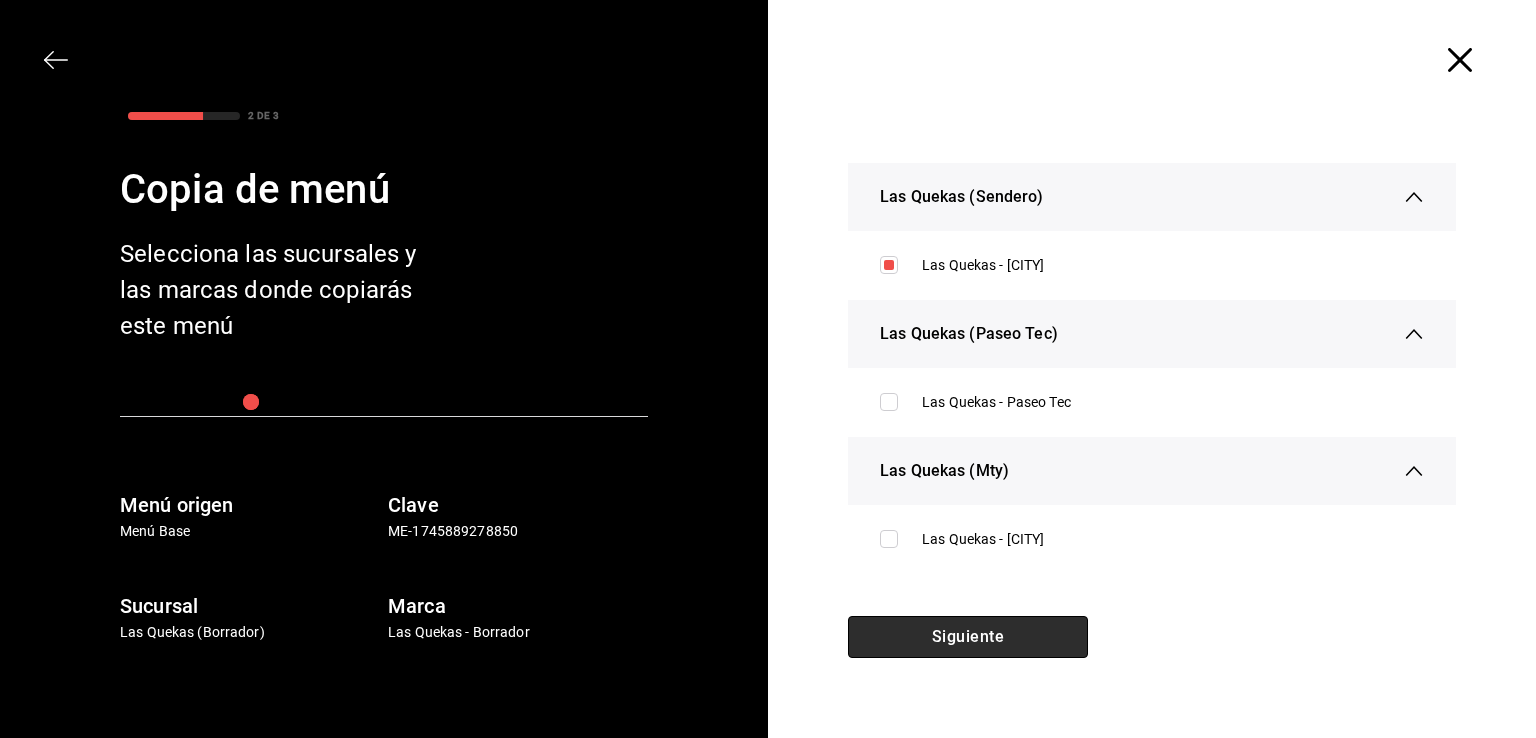 click on "Siguiente" at bounding box center (968, 637) 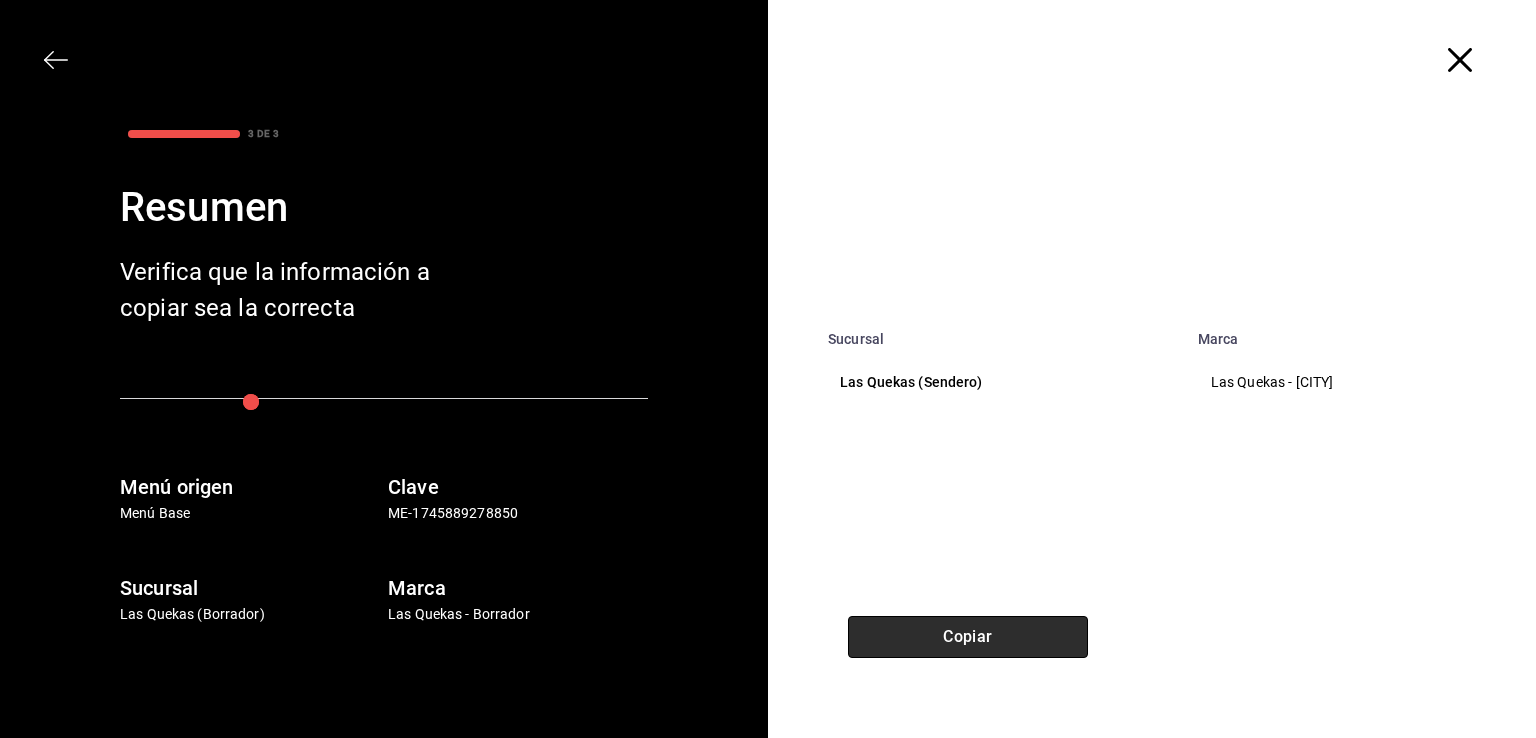 click on "Copiar" at bounding box center (968, 637) 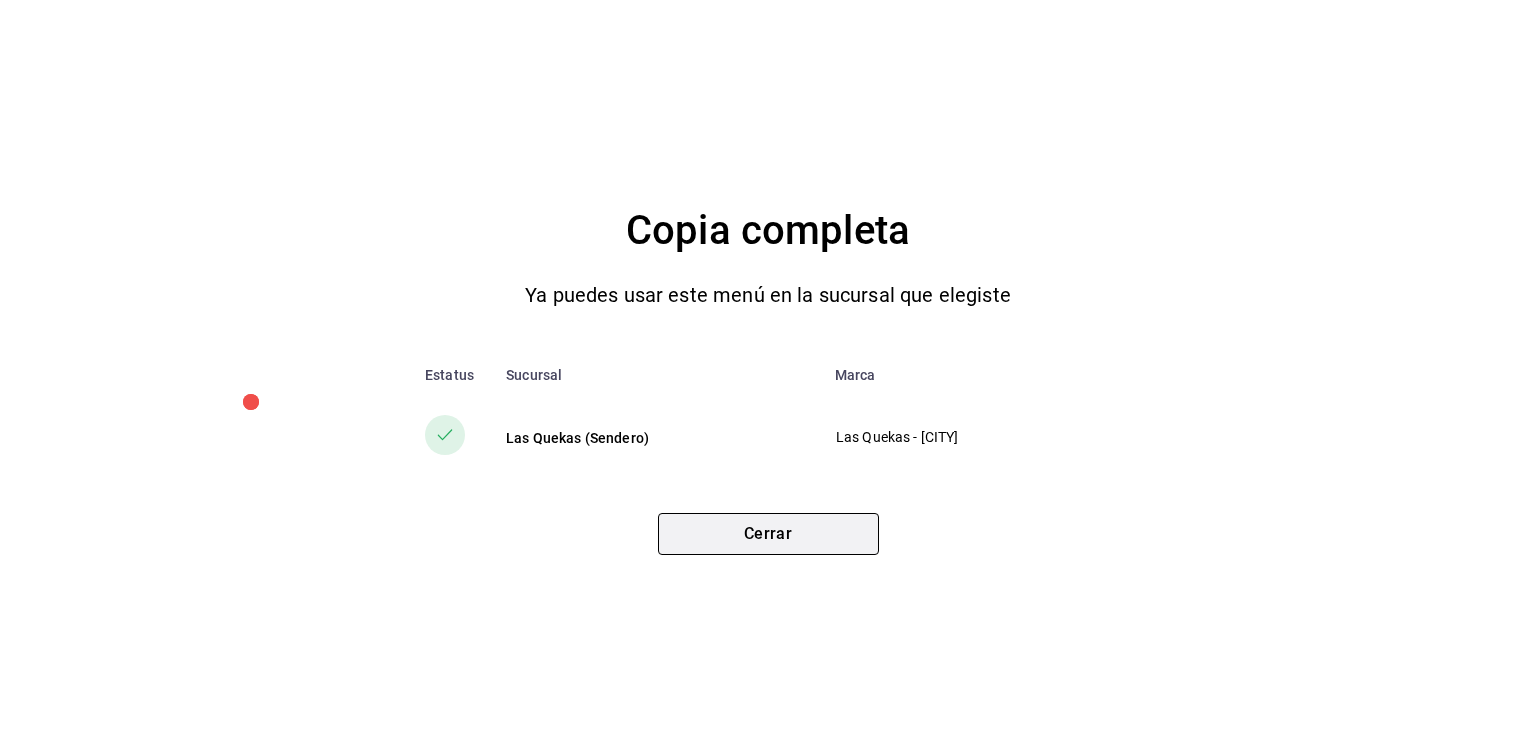click on "Cerrar" at bounding box center [768, 534] 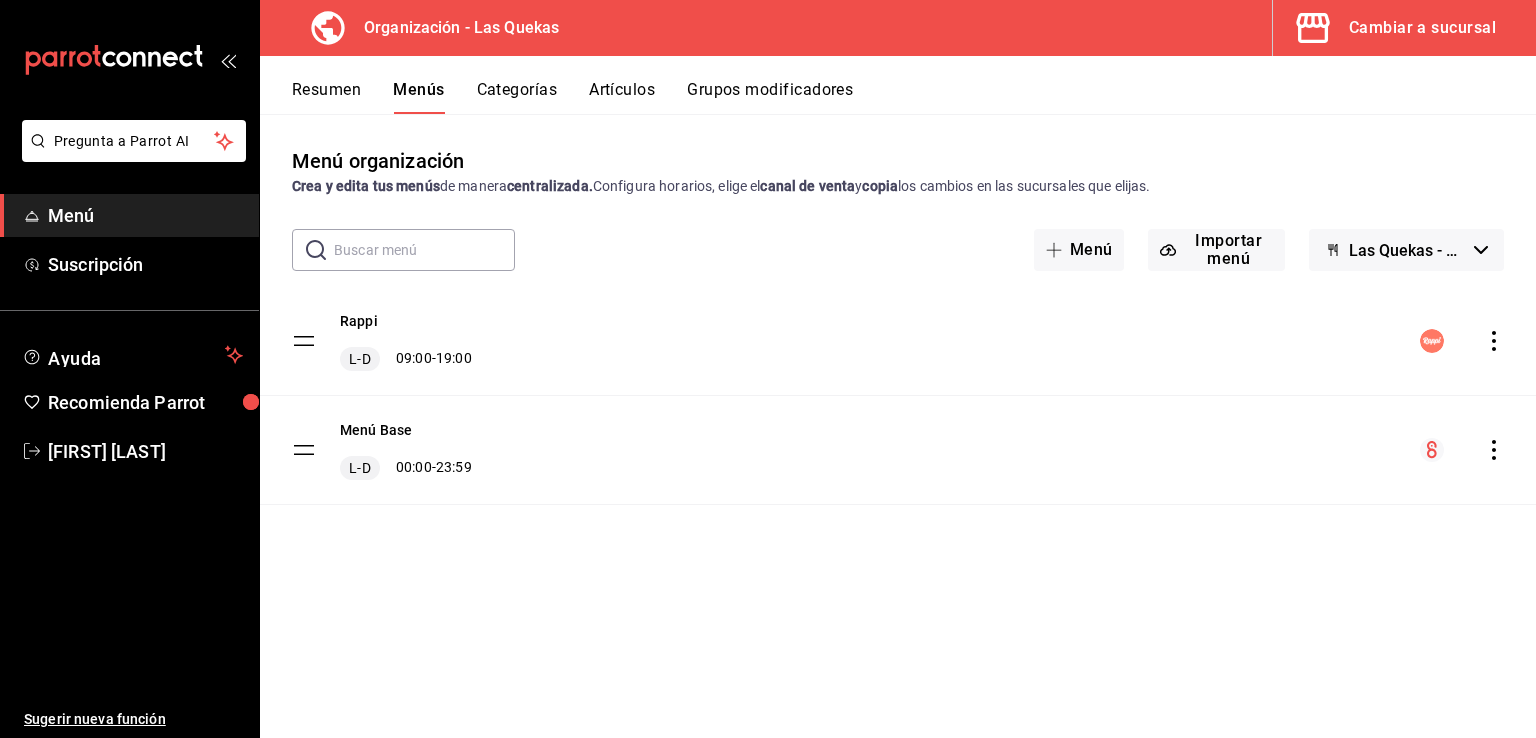click on "Cambiar a sucursal" at bounding box center [1422, 28] 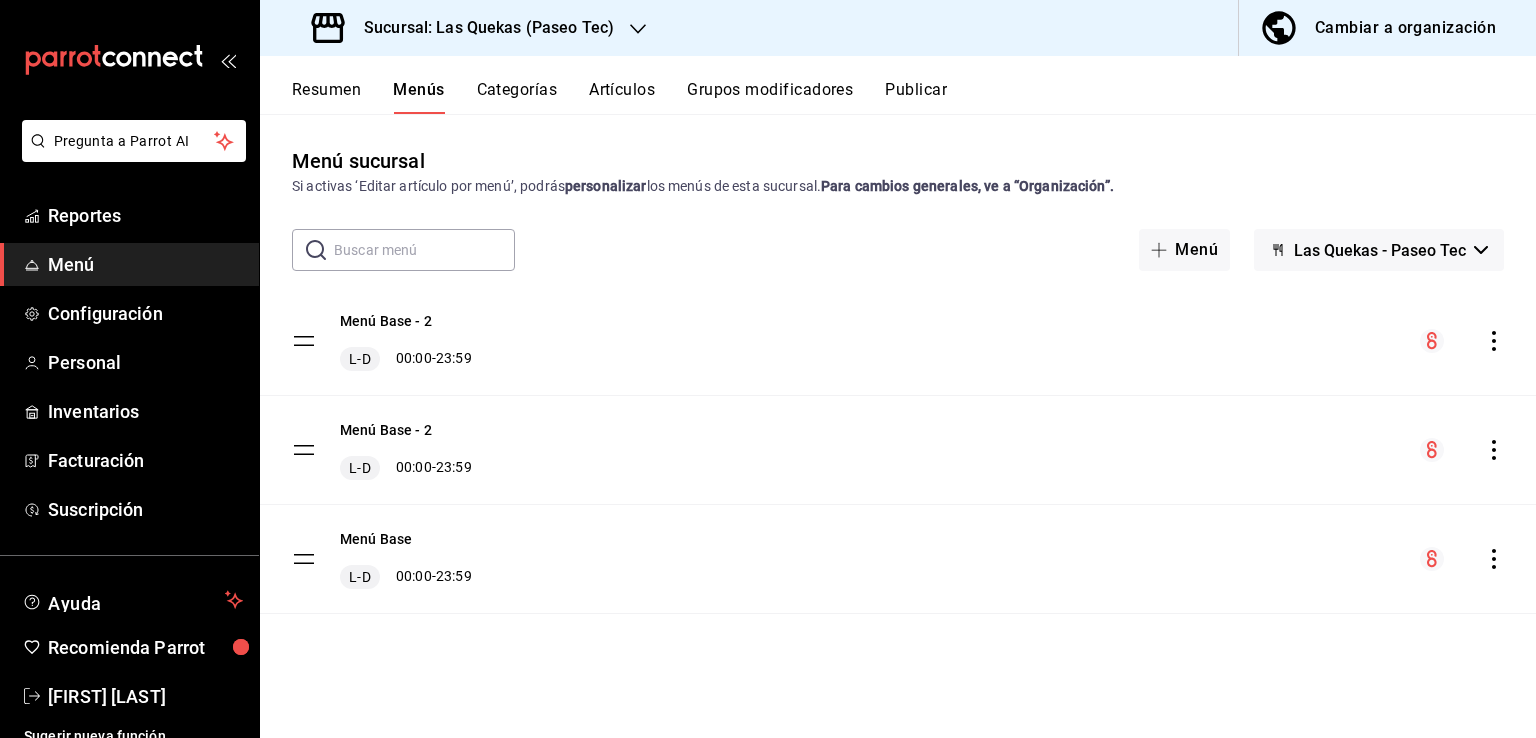 click 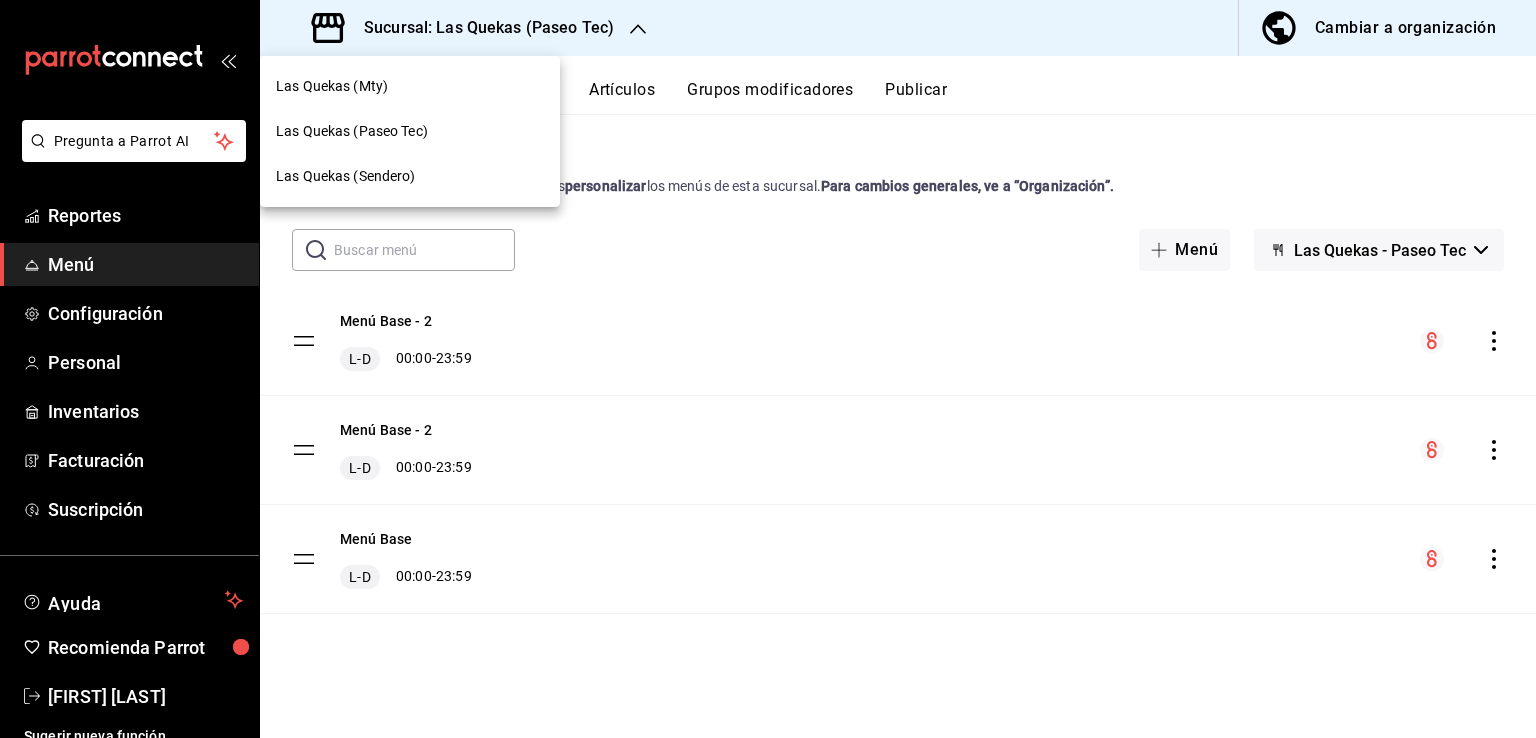 click on "Las Quekas (Sendero)" at bounding box center (346, 176) 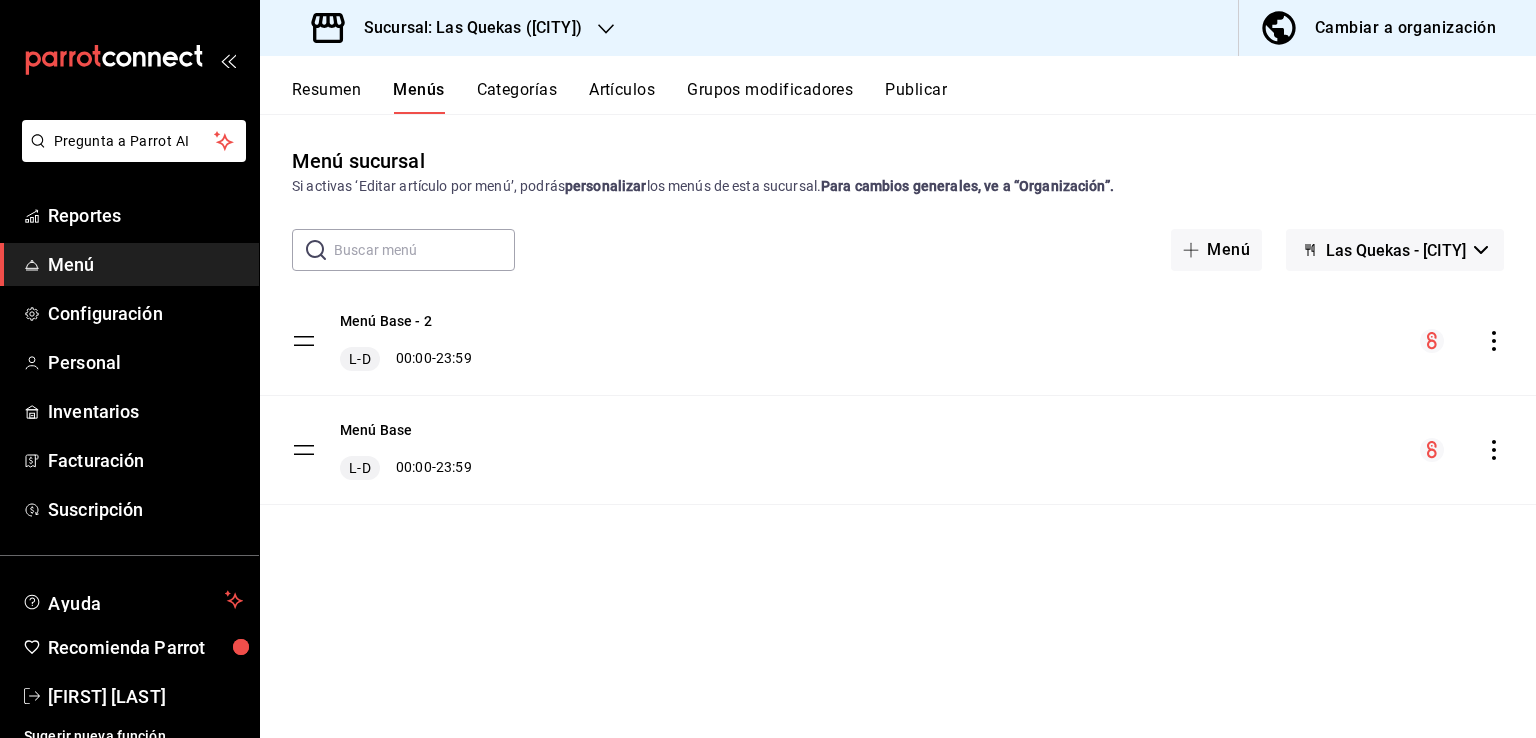 click 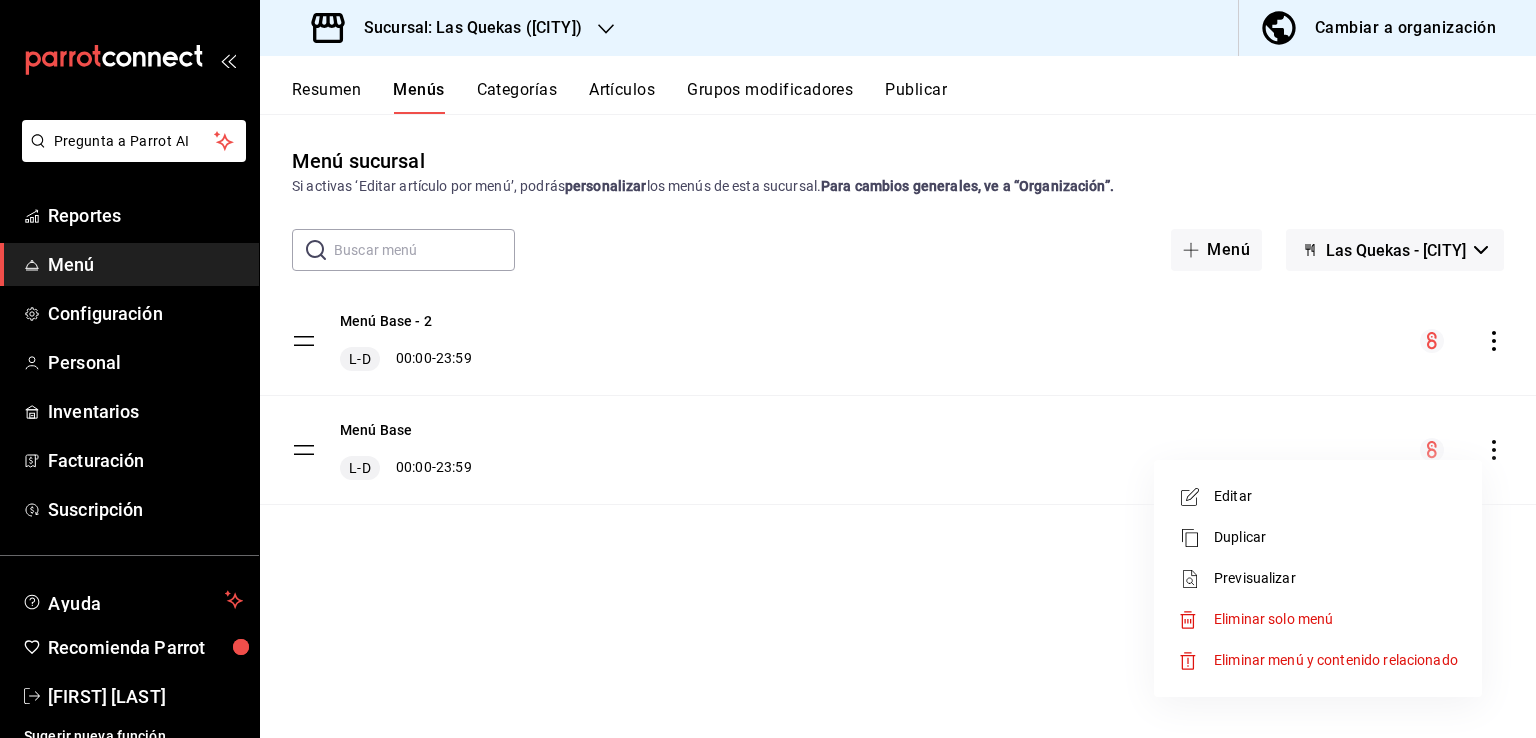 click on "Eliminar solo menú" at bounding box center (1273, 619) 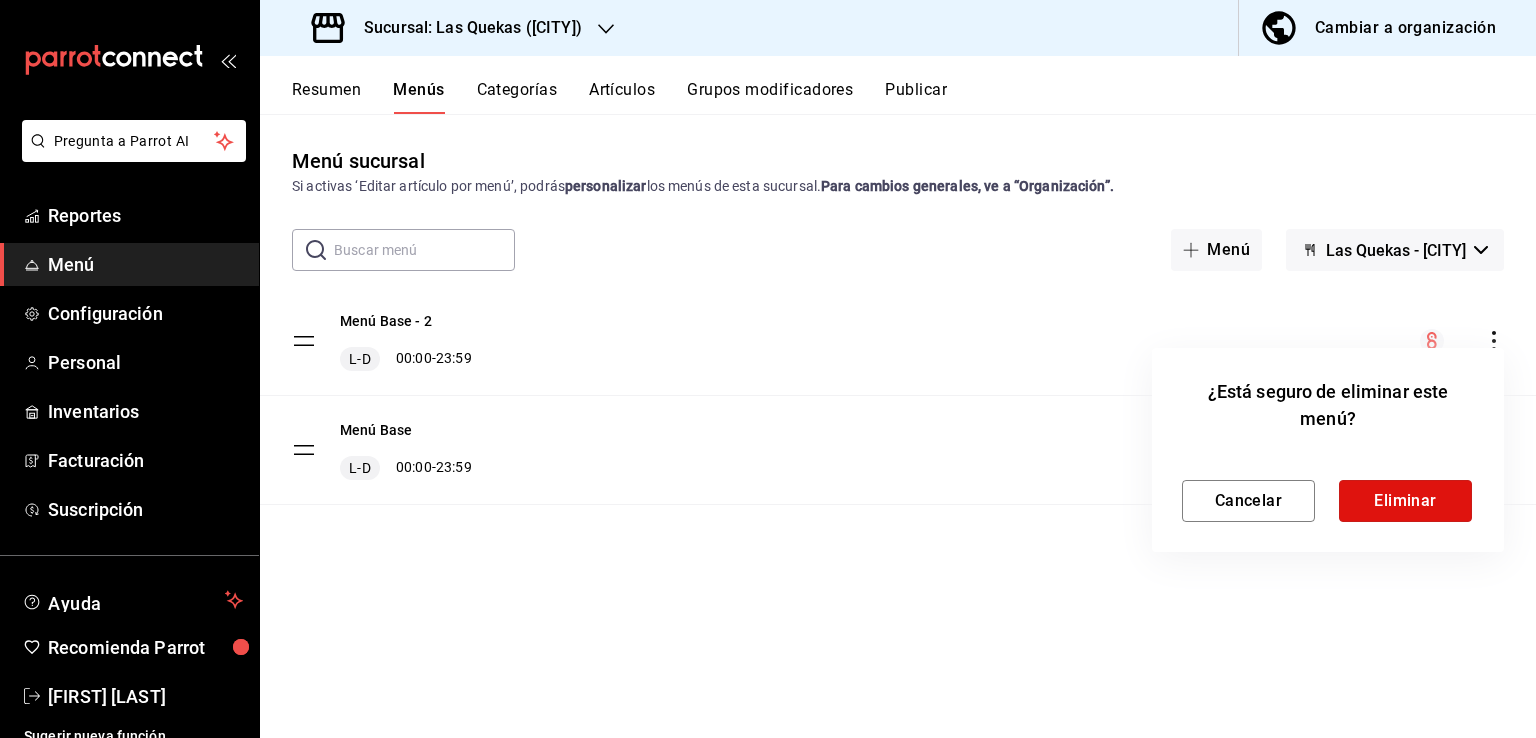 click on "Eliminar" at bounding box center [1405, 501] 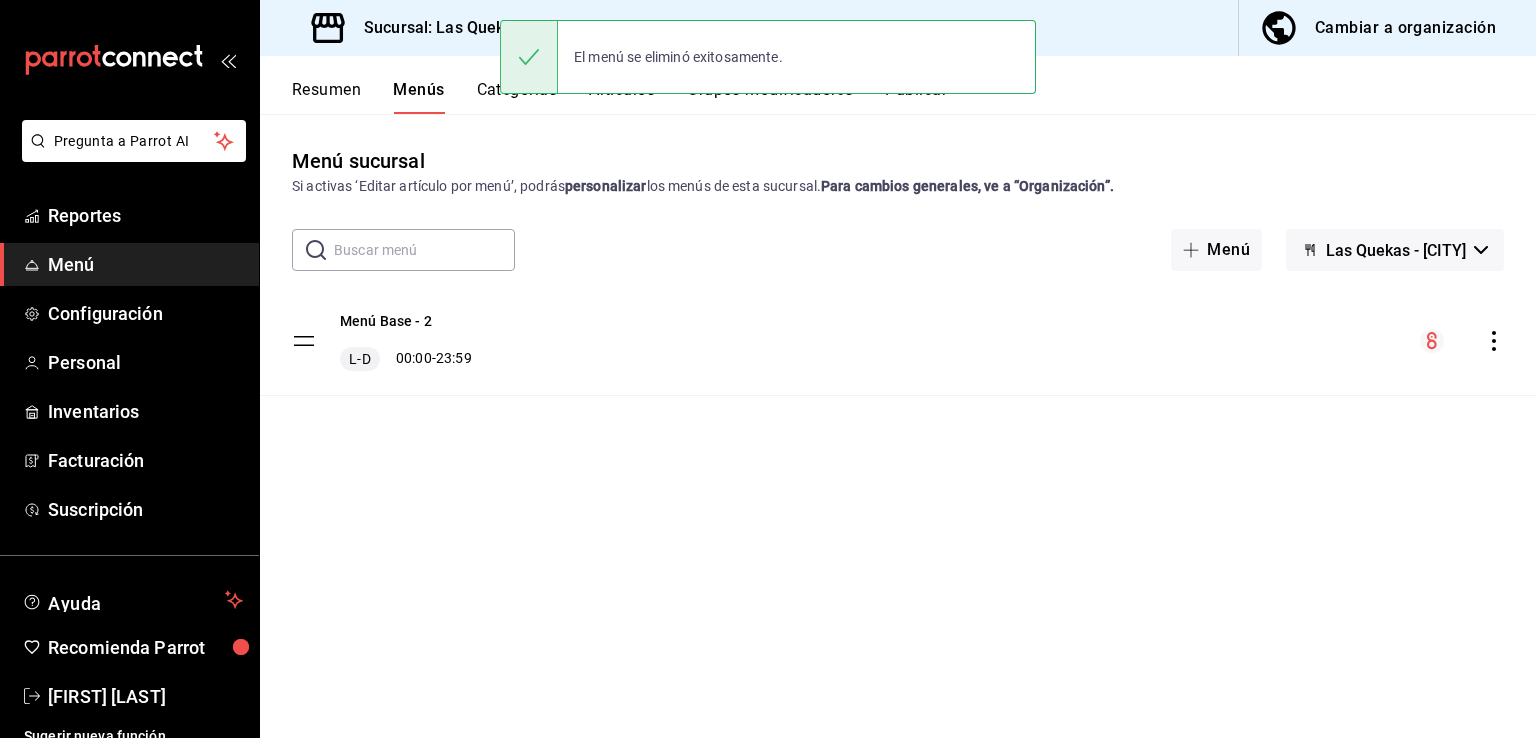 click on "Menú Base - 2 L-D 00:00  -  23:59" at bounding box center [406, 341] 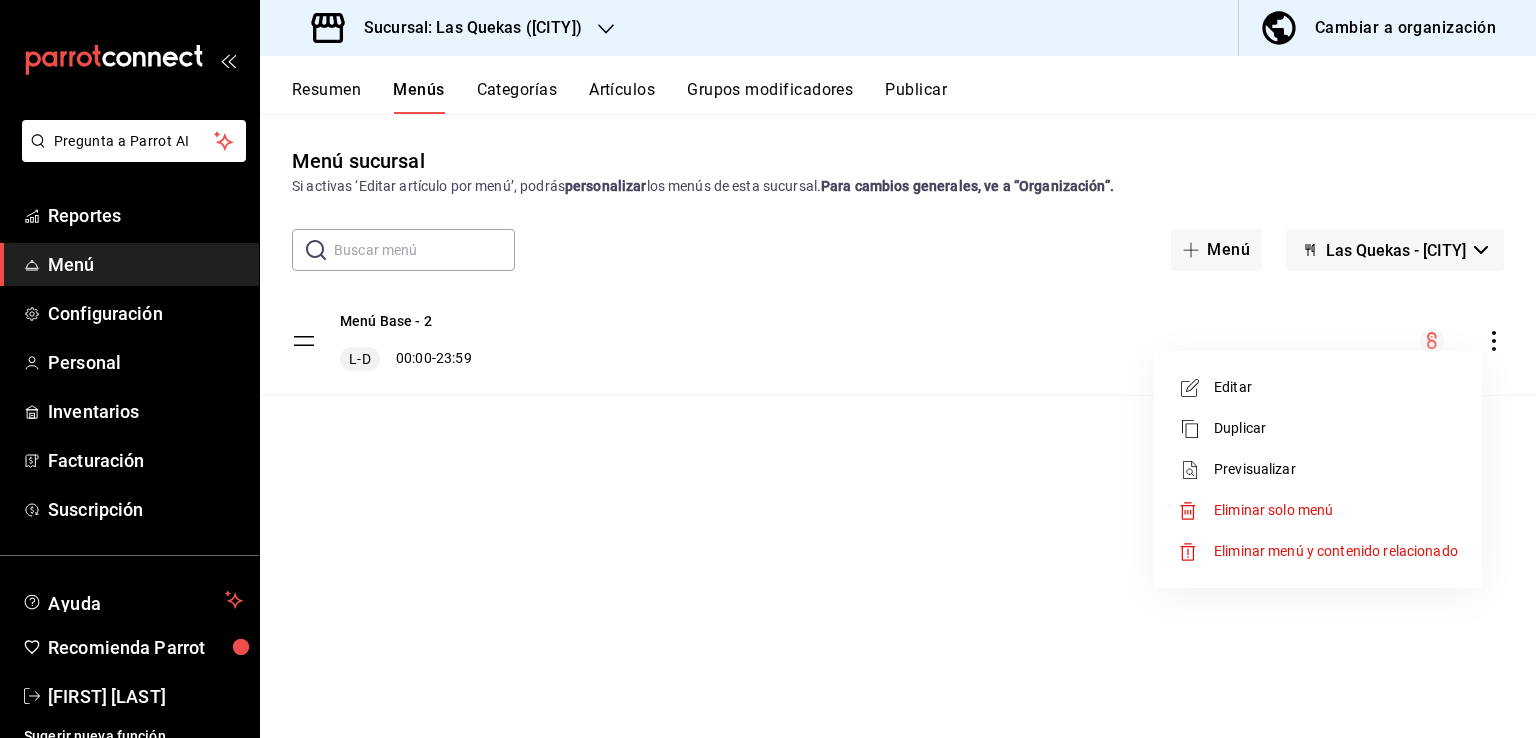 click on "Editar" at bounding box center [1336, 387] 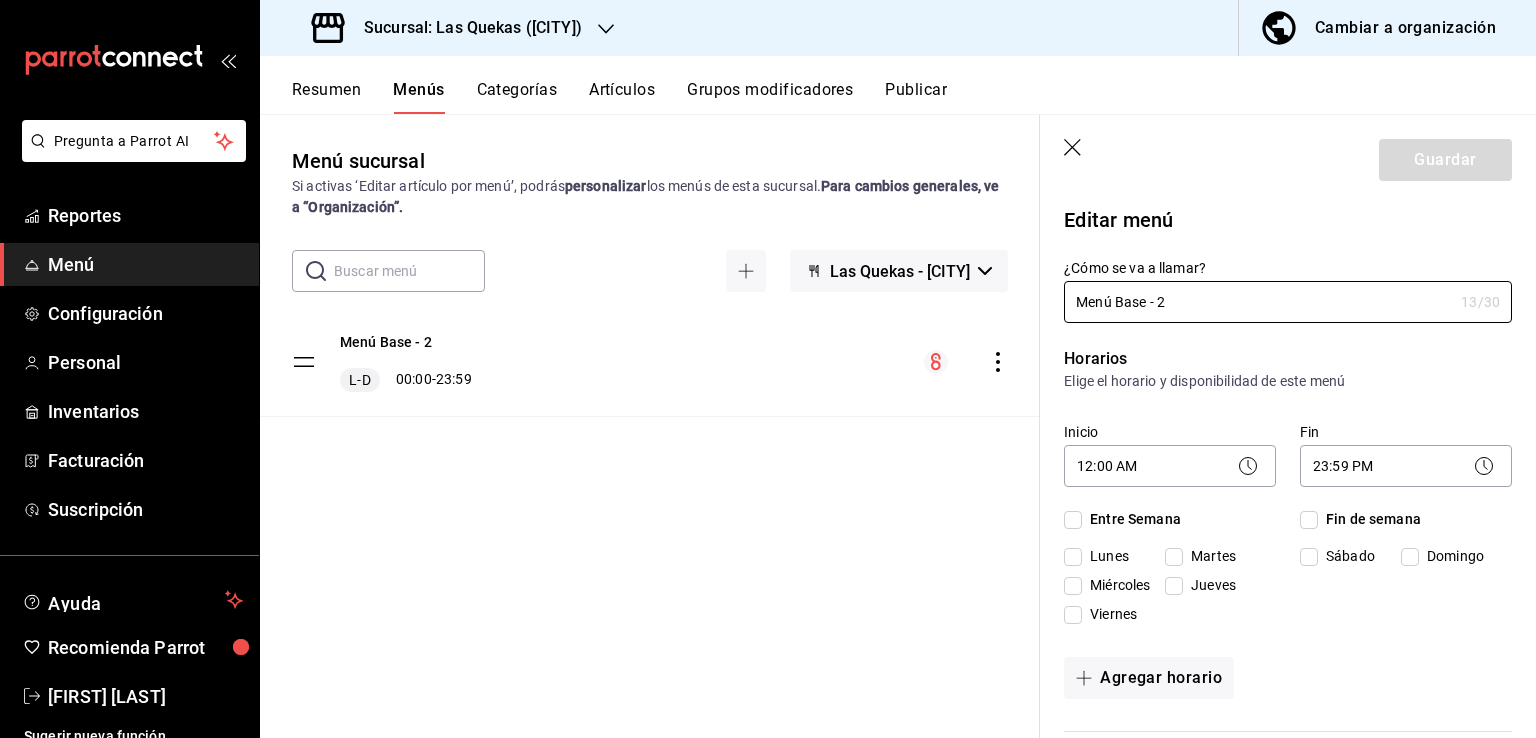checkbox on "true" 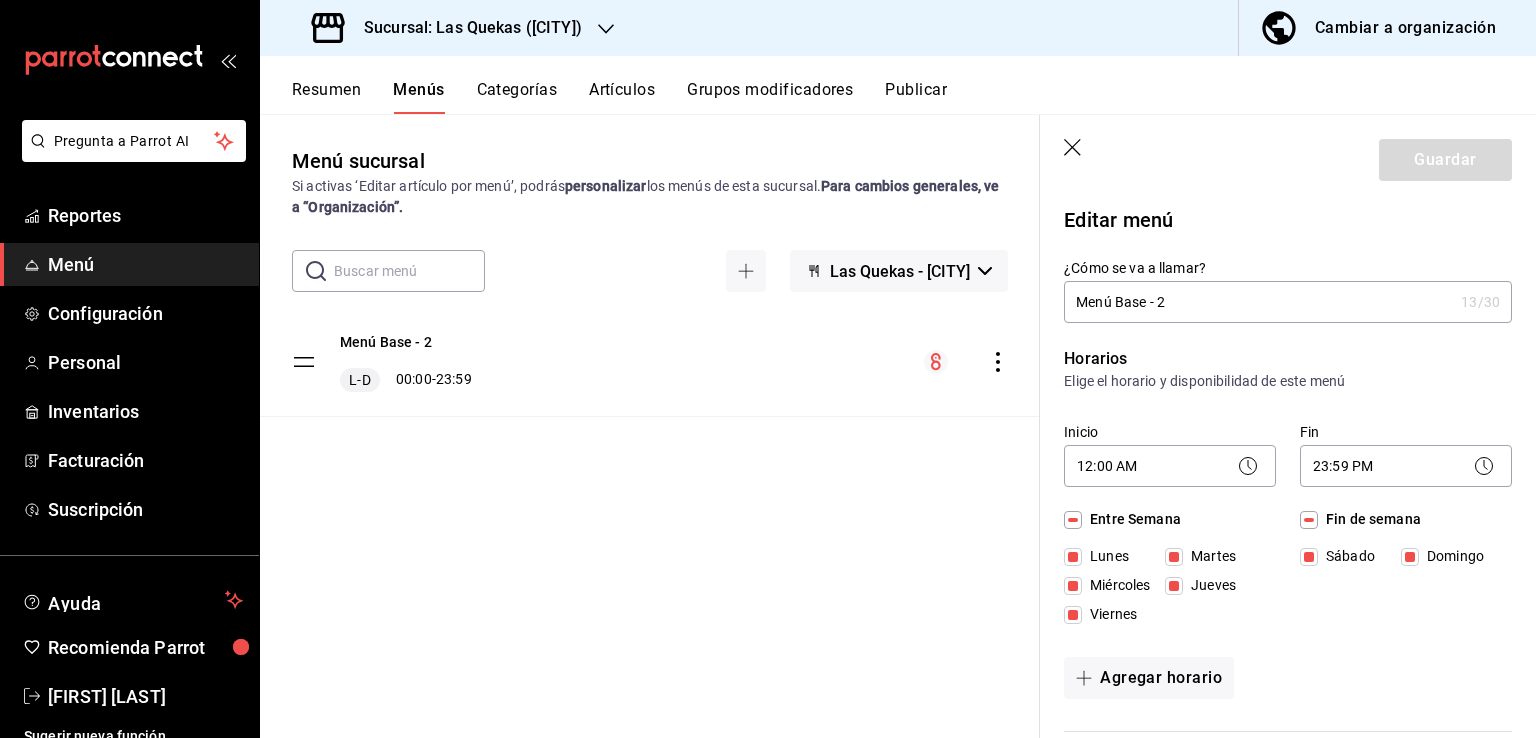 click on "Menú Base - 2" at bounding box center (1258, 302) 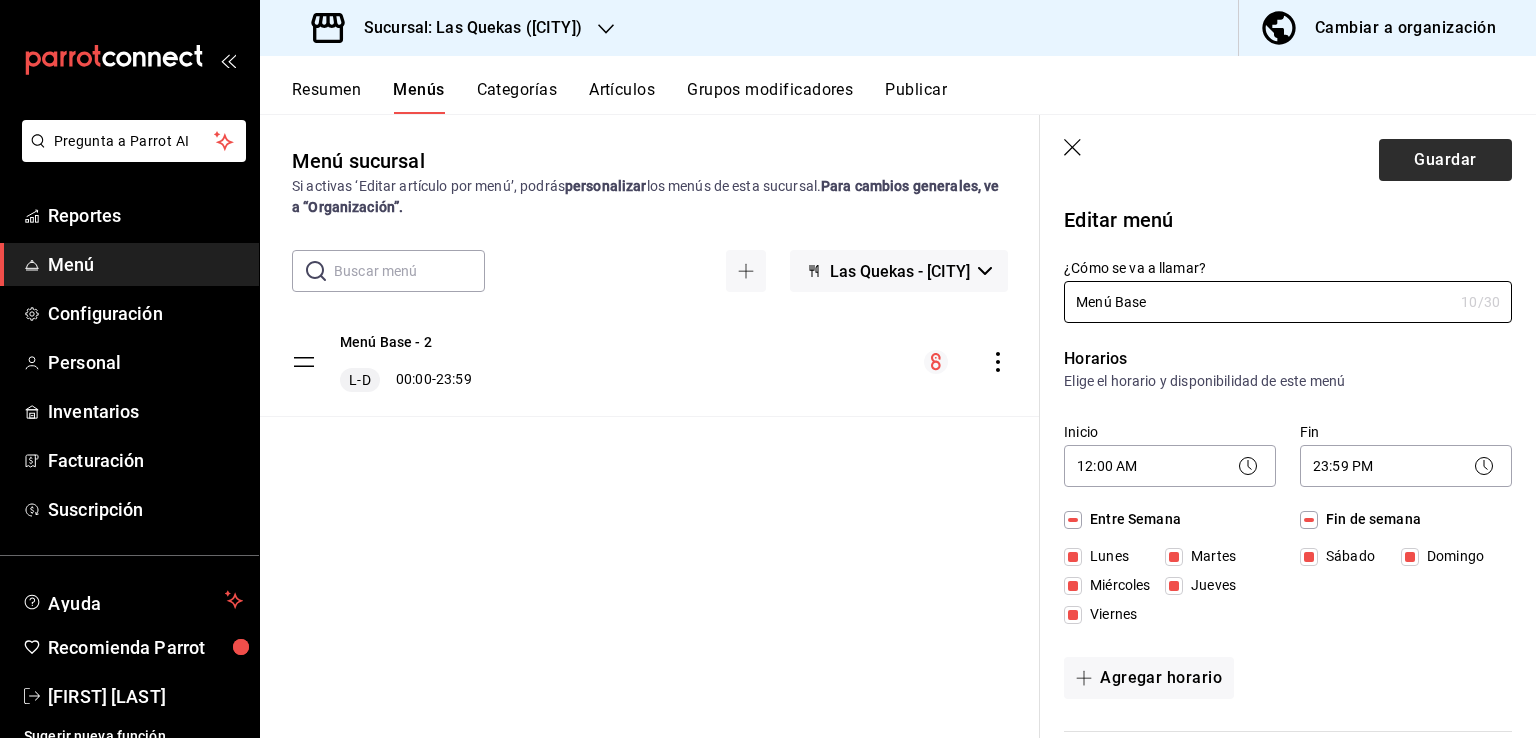 type on "Menú Base" 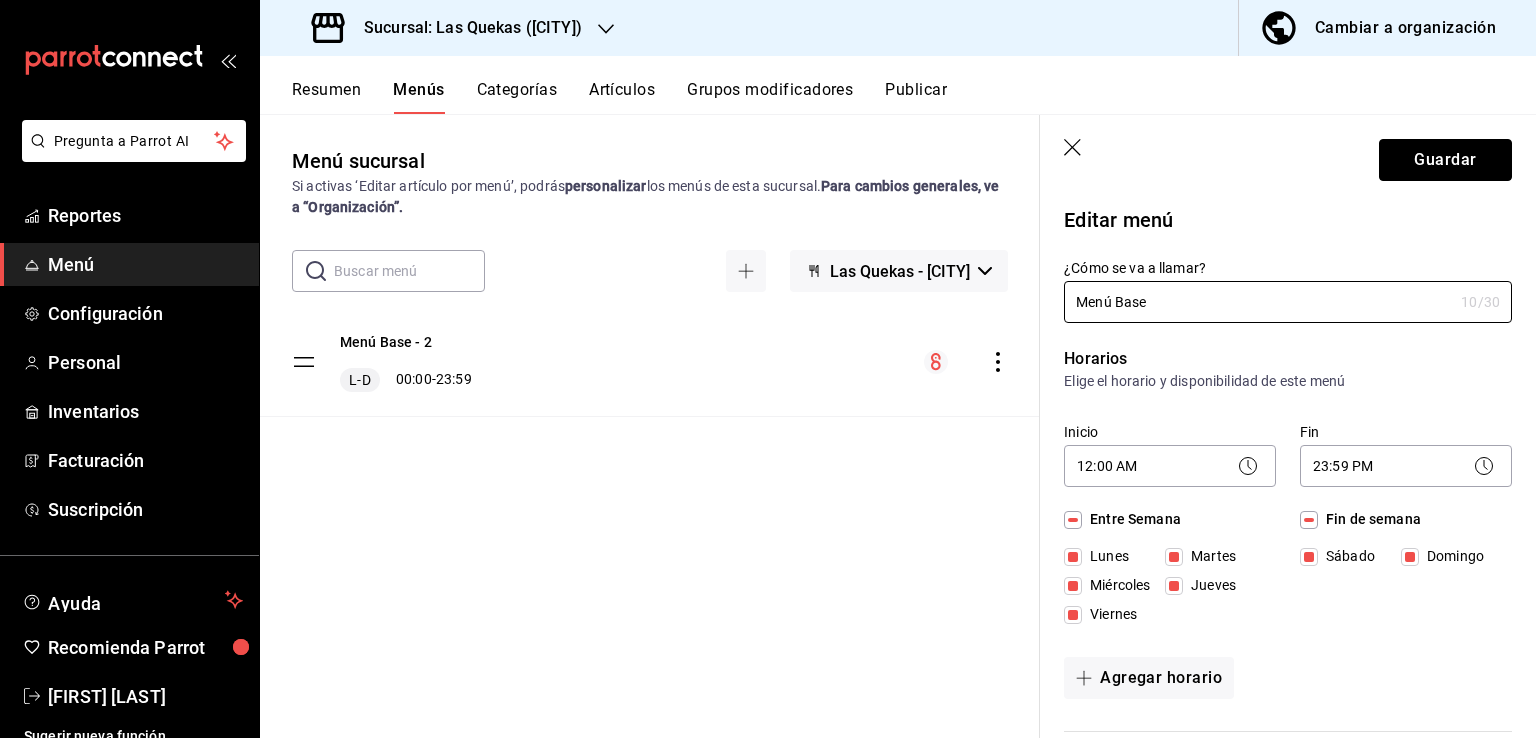 click on "Guardar" at bounding box center (1445, 160) 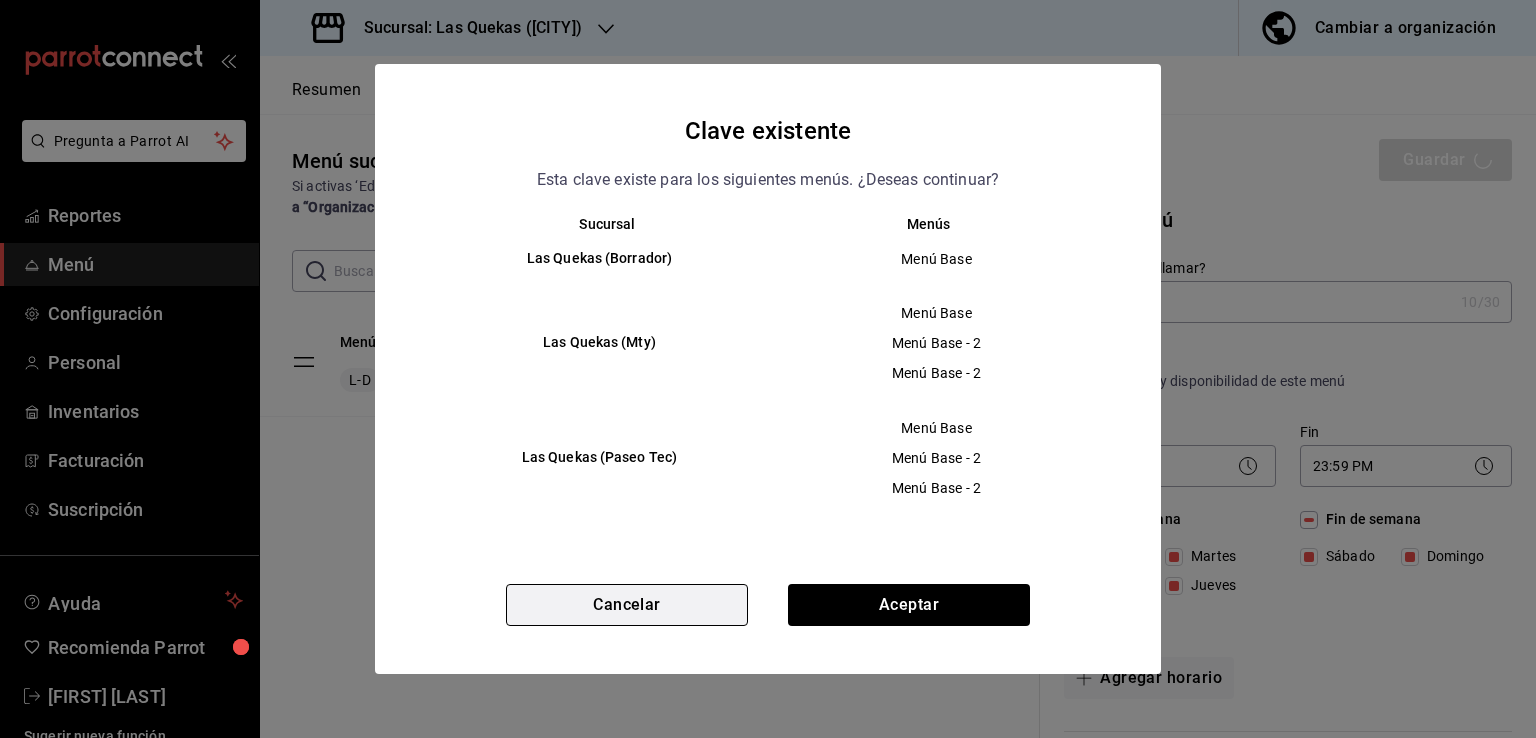 click on "Cancelar" at bounding box center [627, 605] 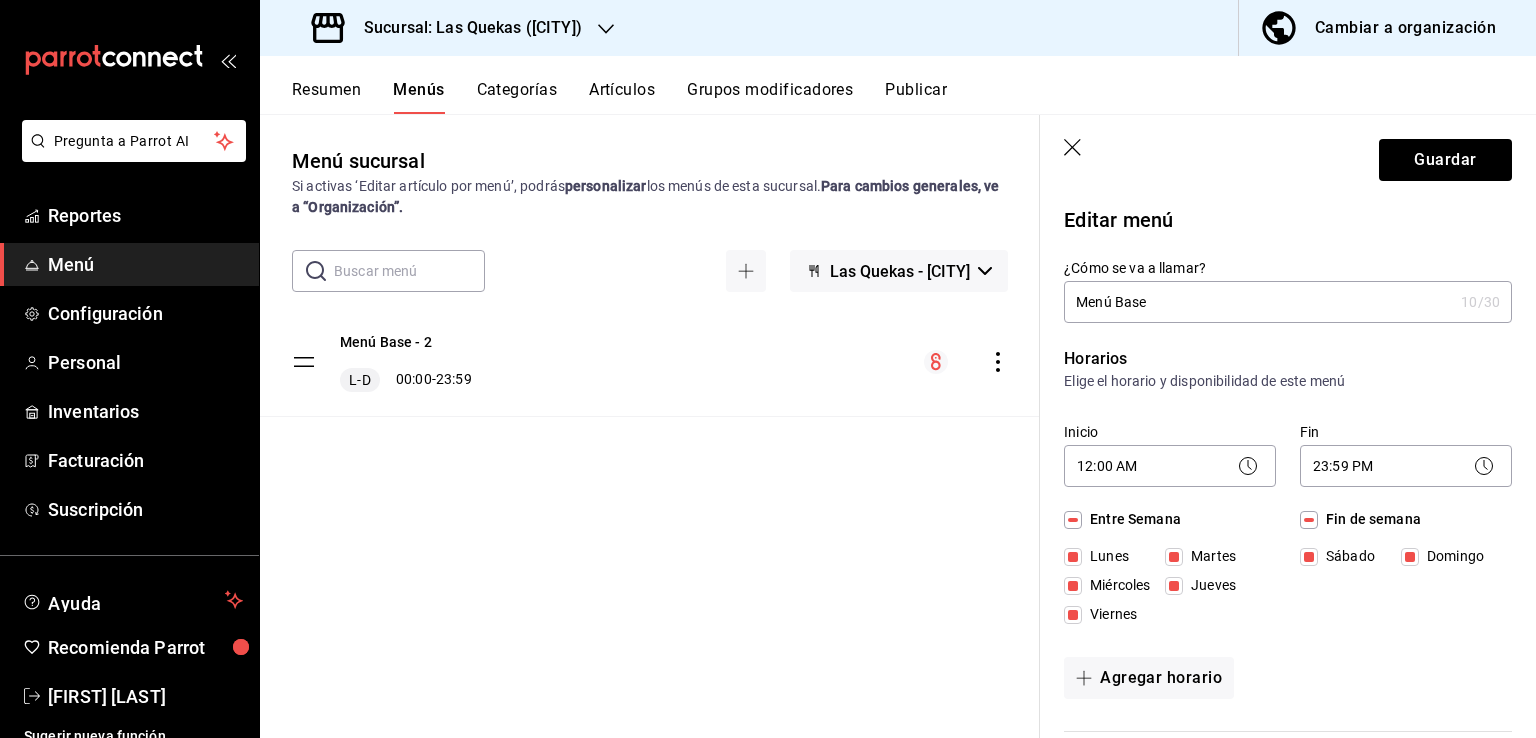 click on "Guardar" at bounding box center [1288, 156] 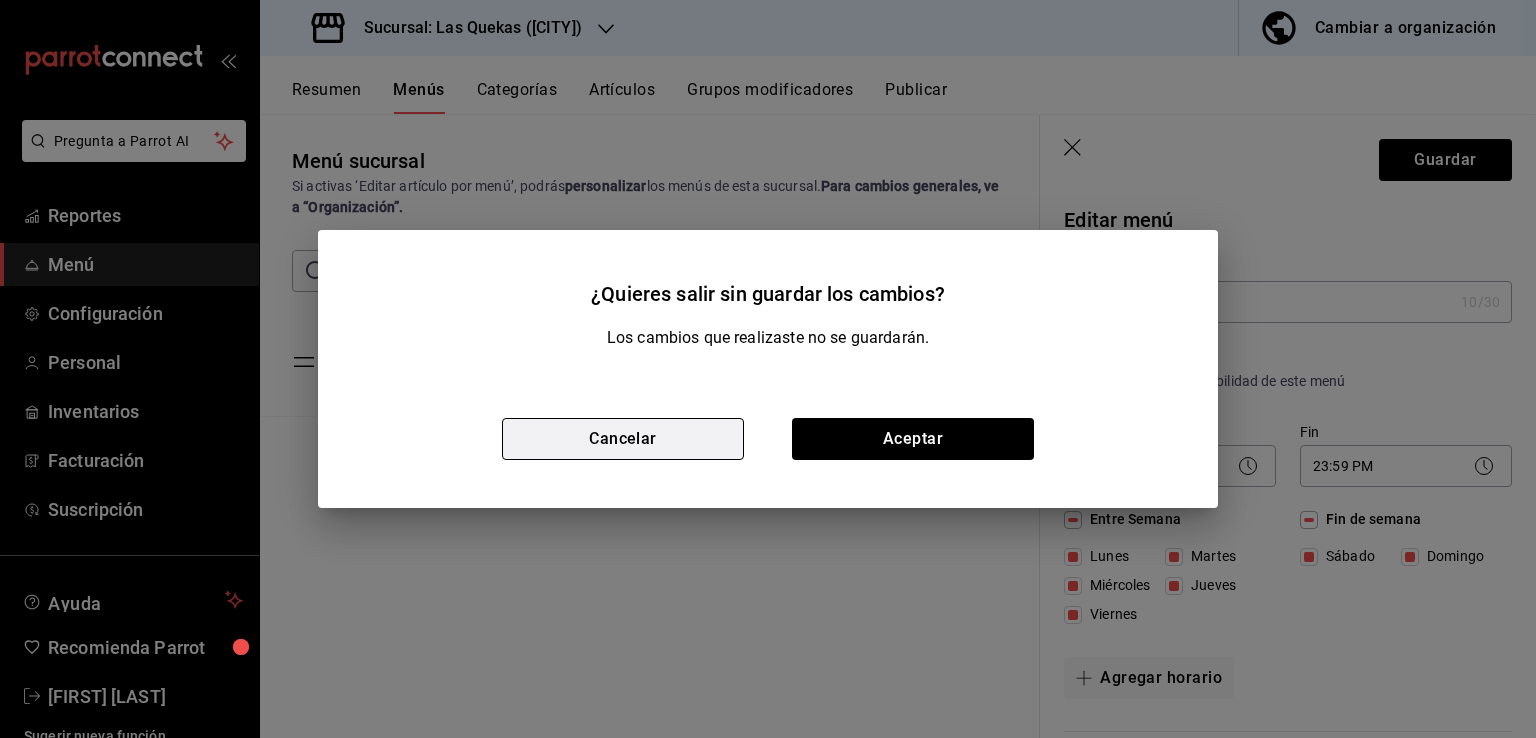 click on "Cancelar" at bounding box center [623, 439] 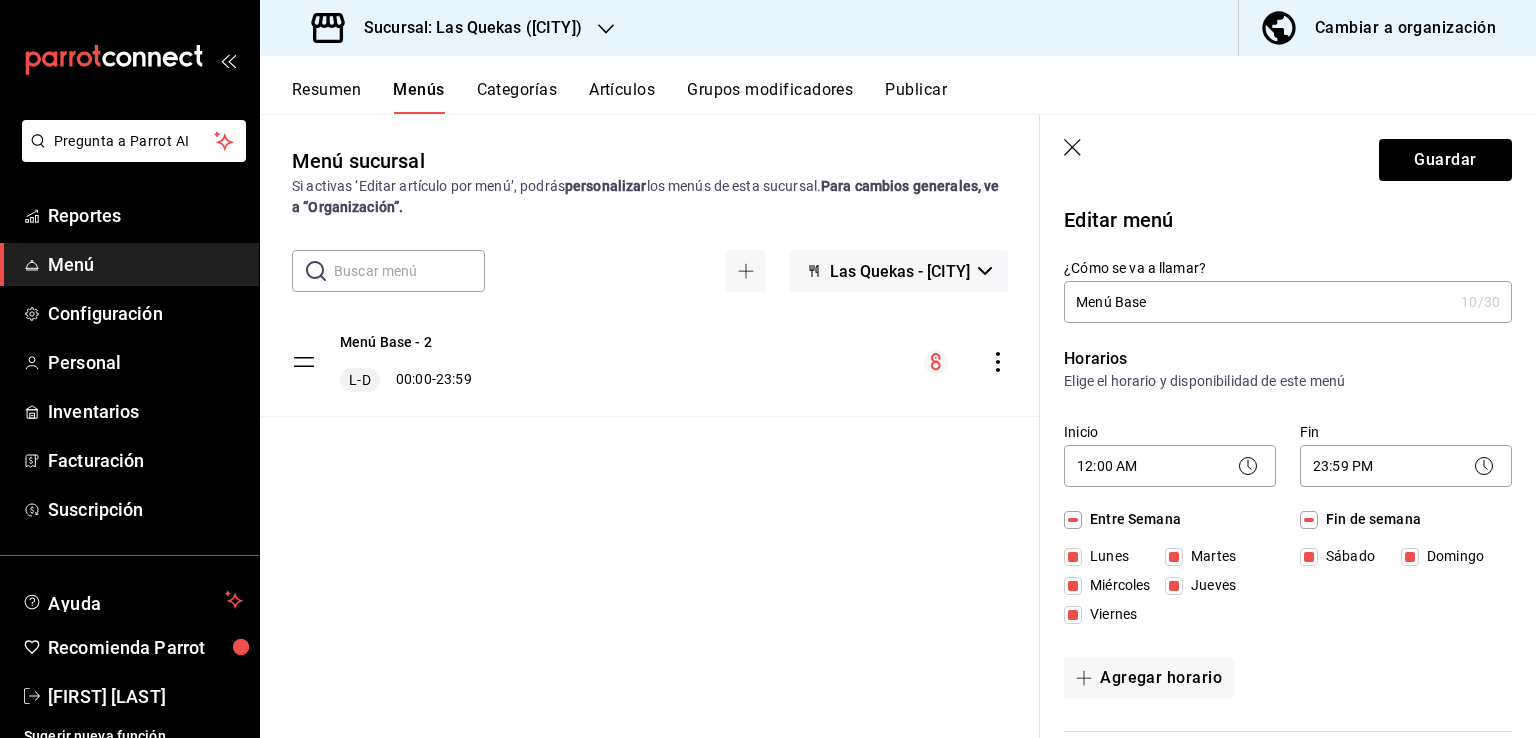 click 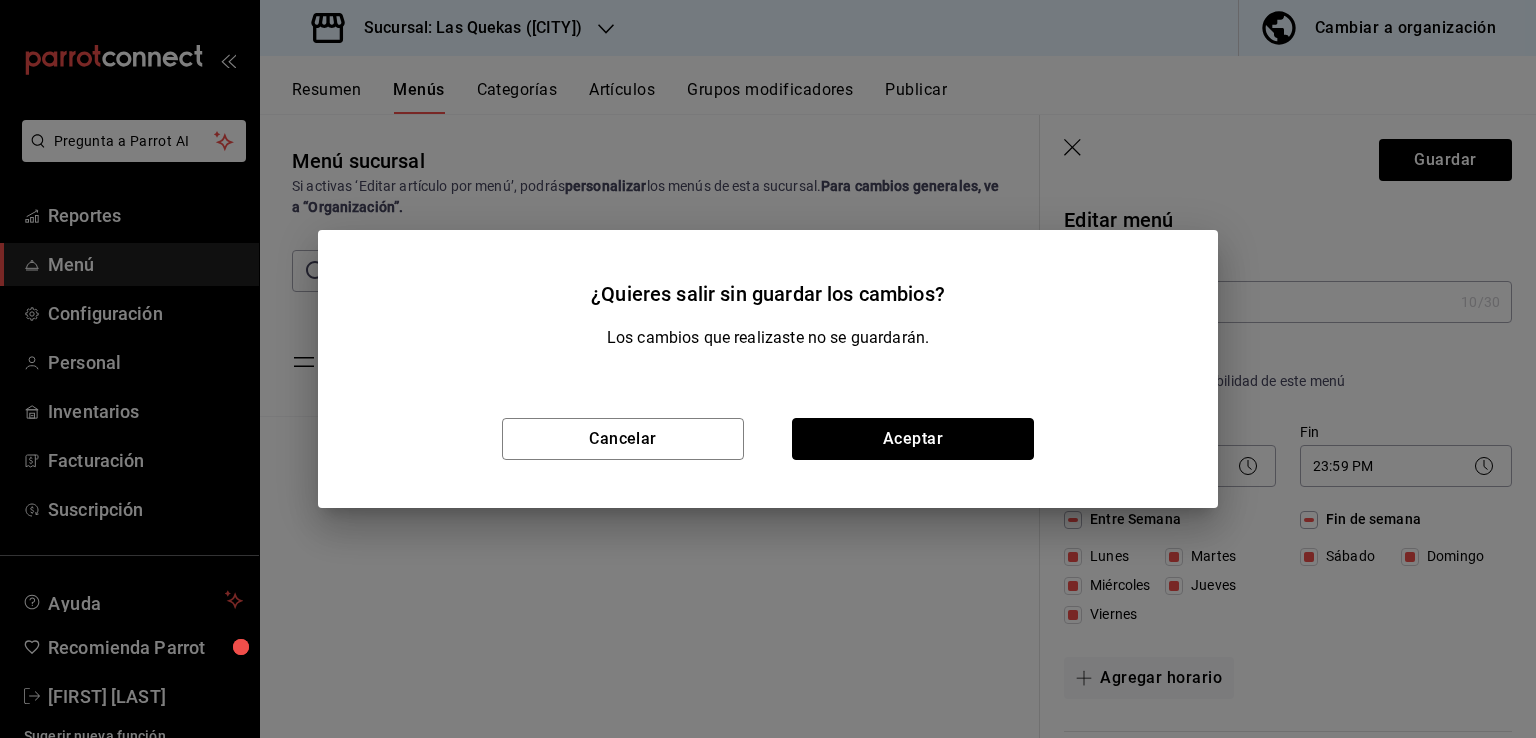 drag, startPoint x: 940, startPoint y: 441, endPoint x: 535, endPoint y: 302, distance: 428.1892 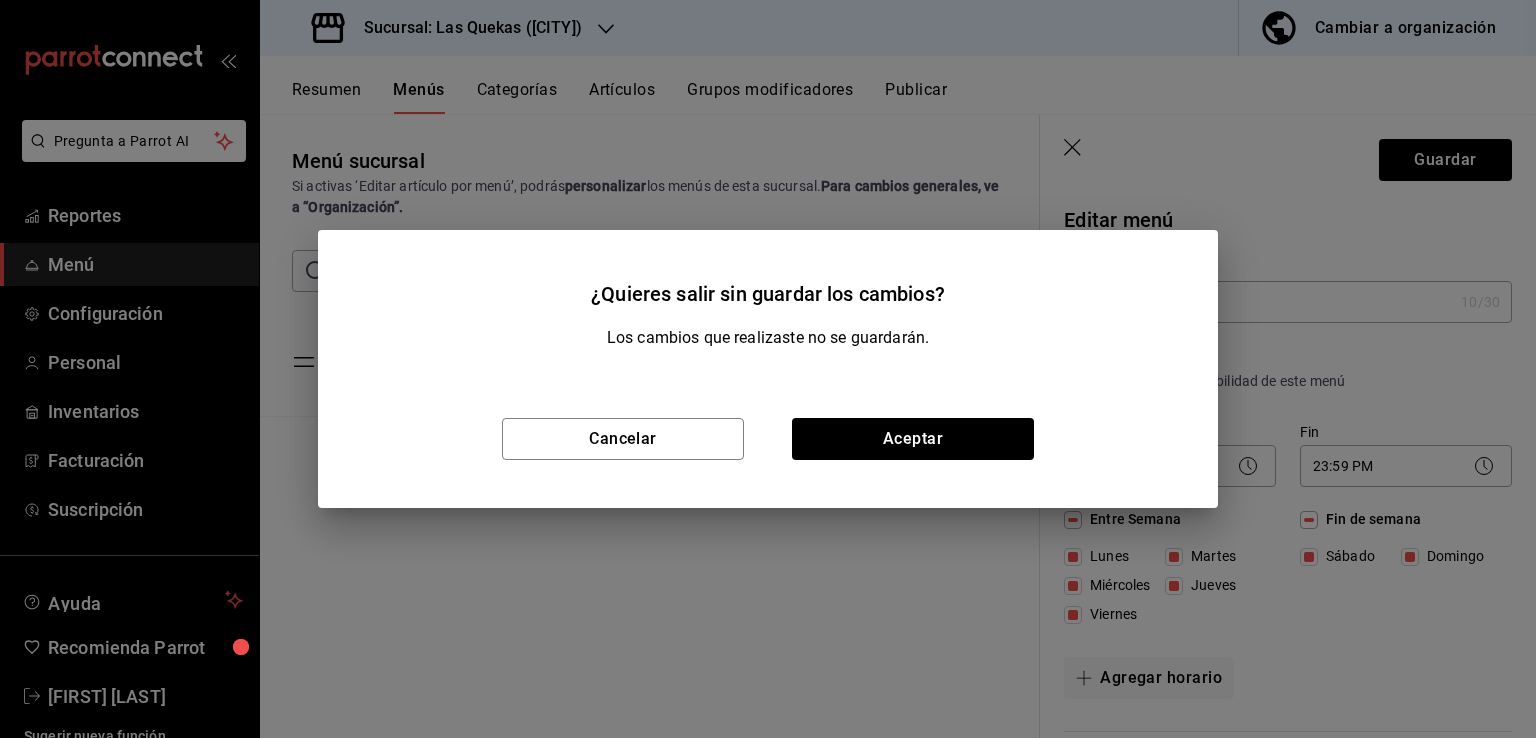 type 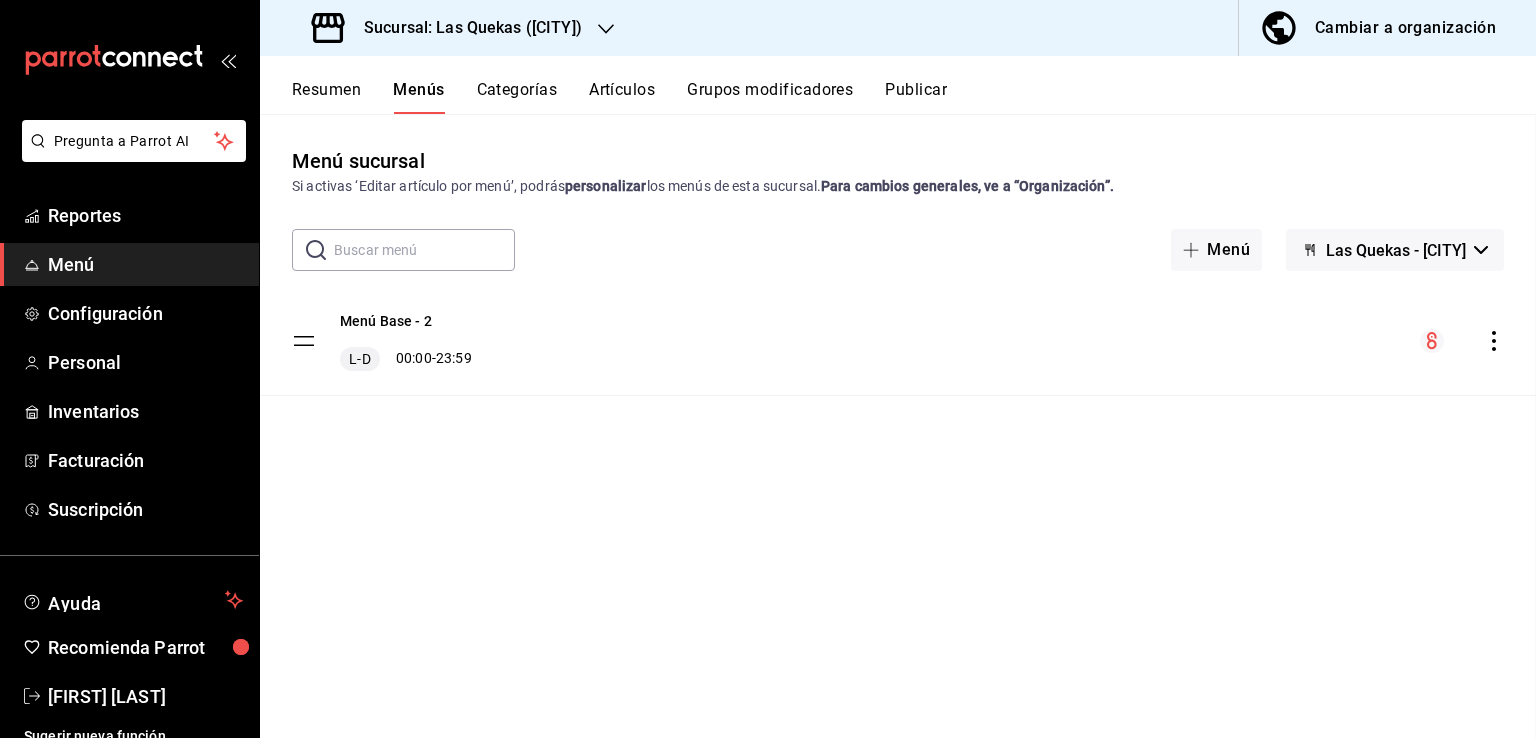checkbox on "false" 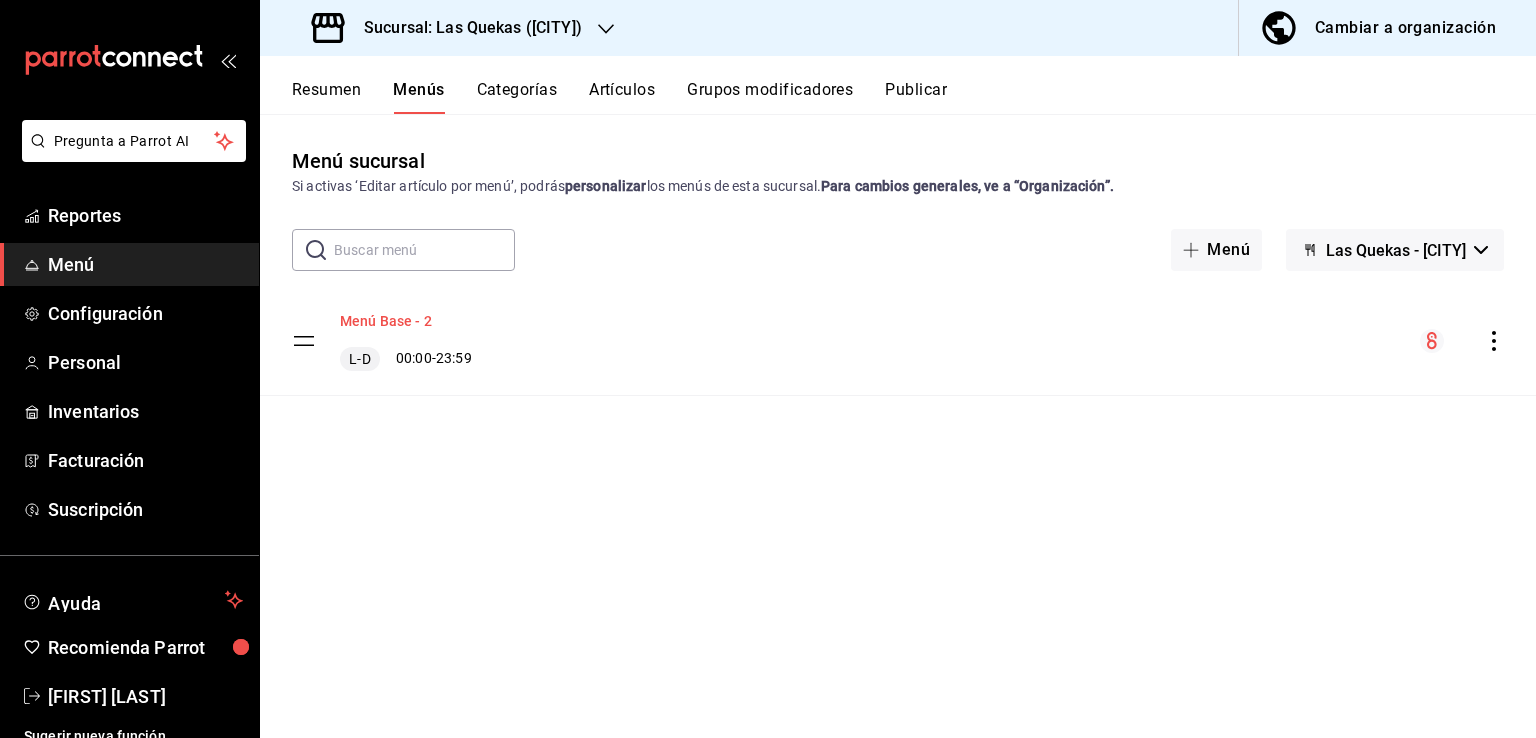 click on "Menú Base - 2" at bounding box center (386, 321) 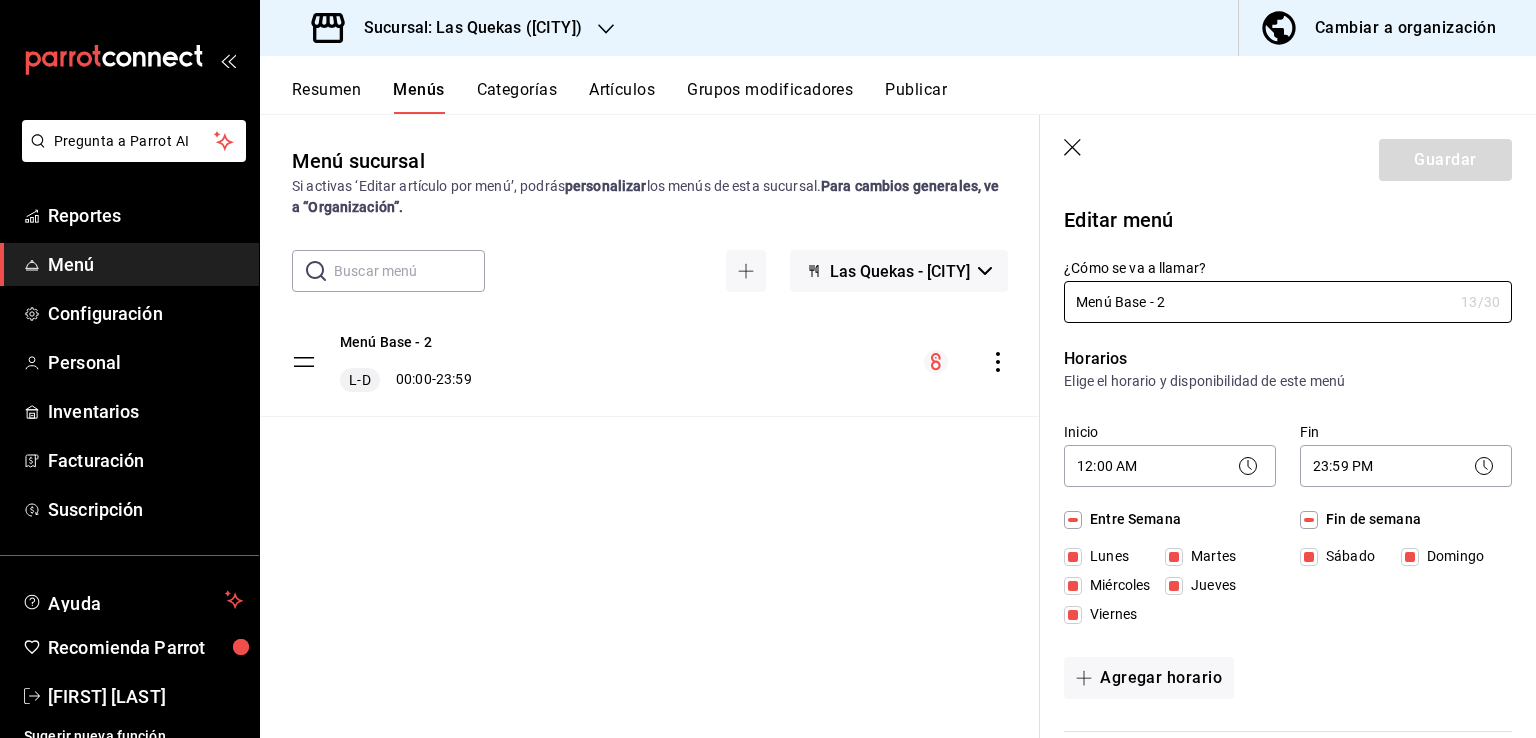 click on "Resumen" at bounding box center [326, 97] 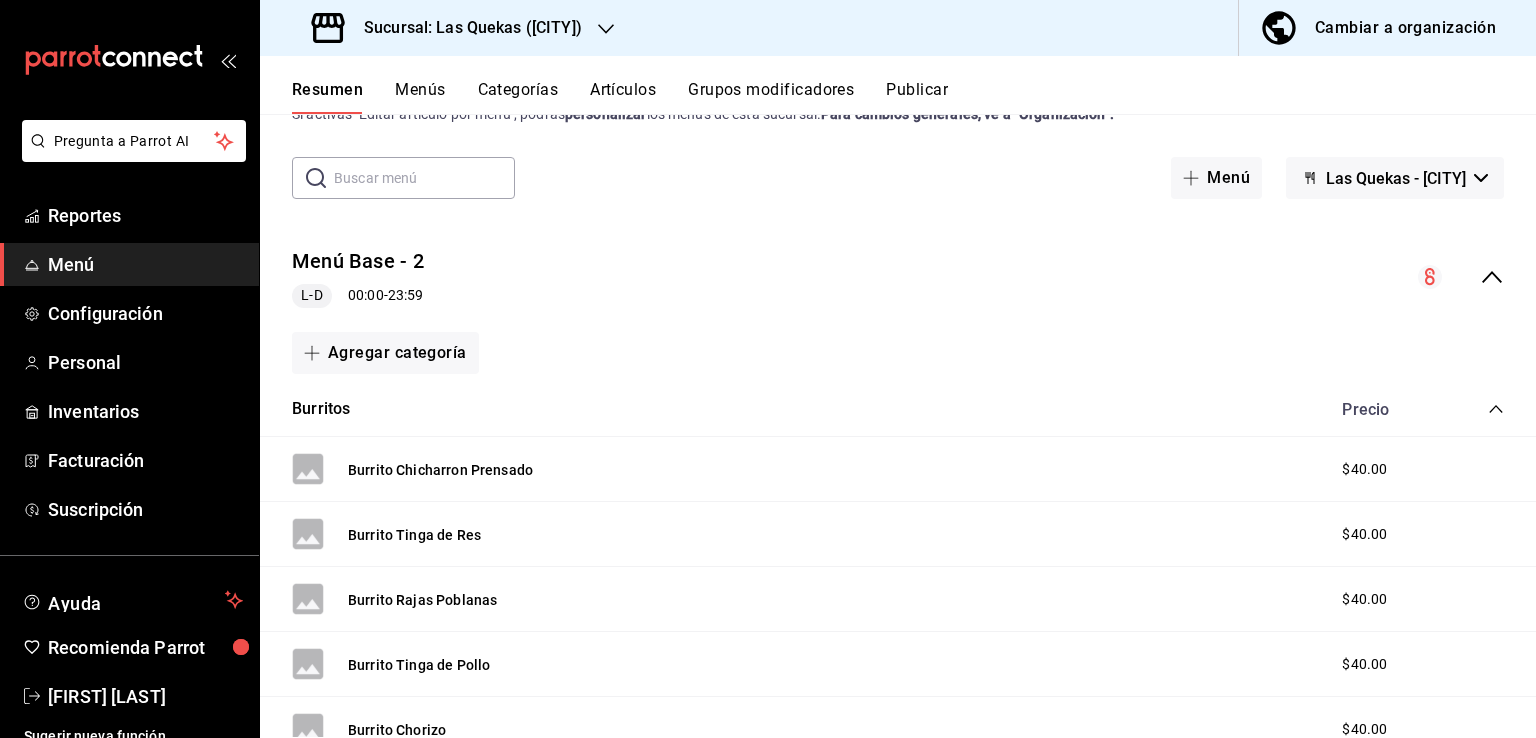 scroll, scrollTop: 0, scrollLeft: 0, axis: both 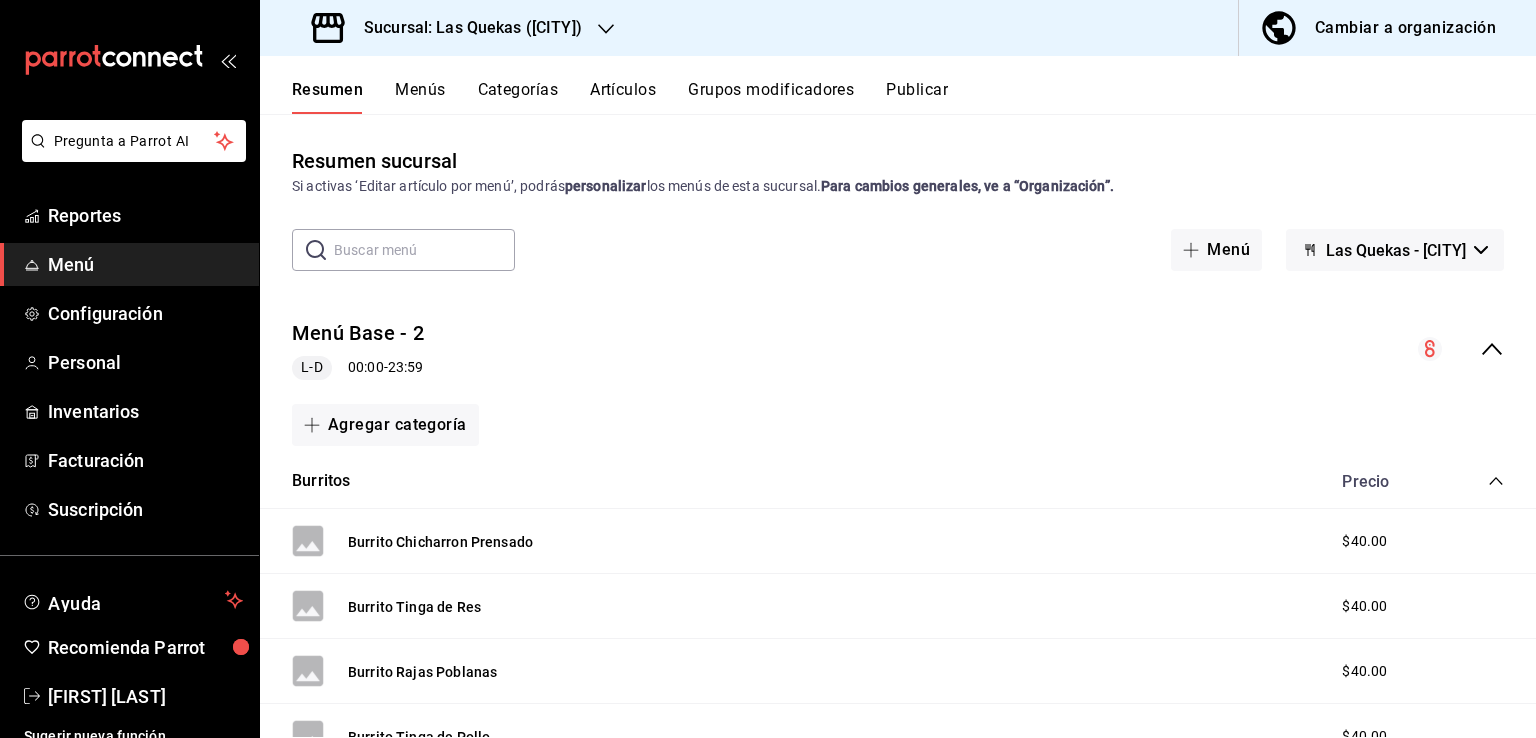 click 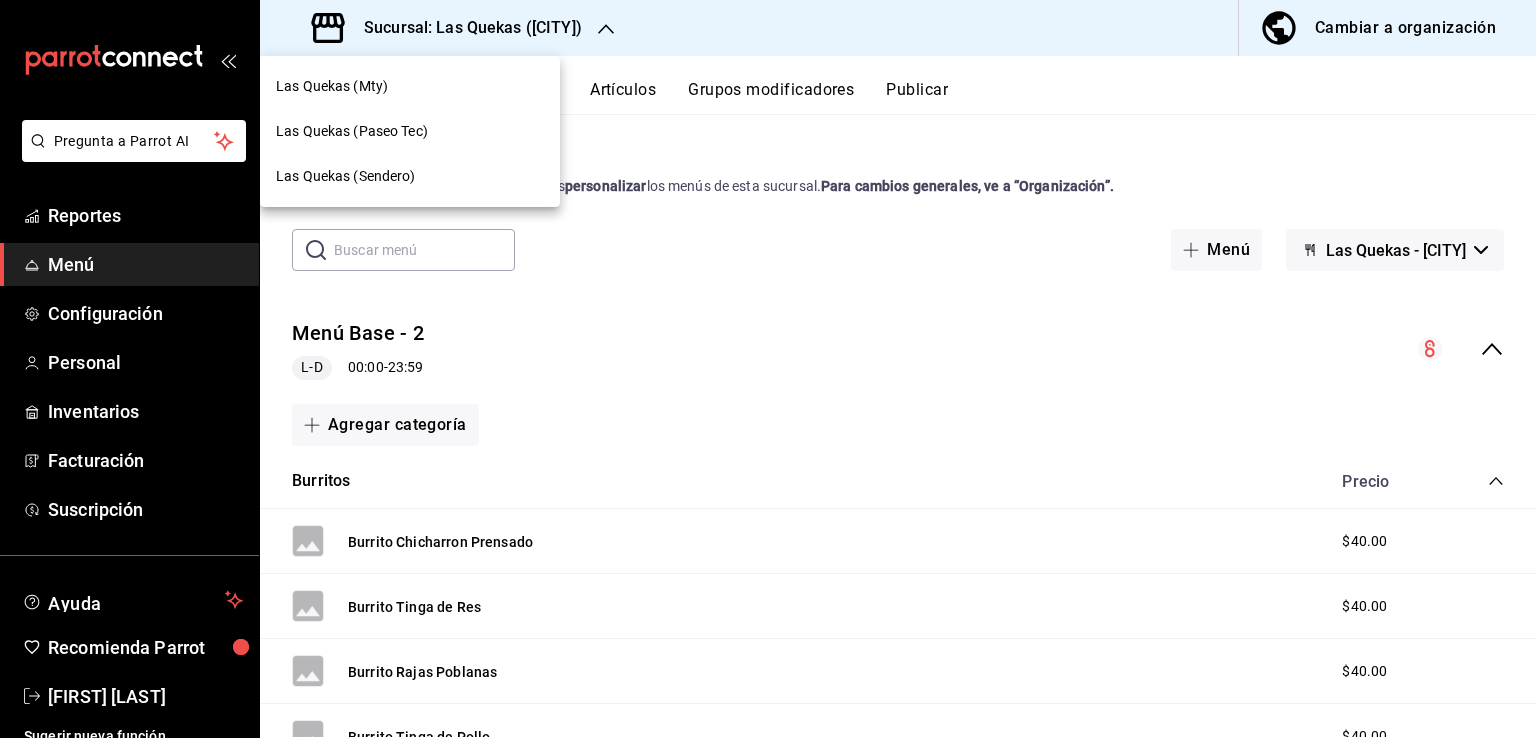 click at bounding box center (768, 369) 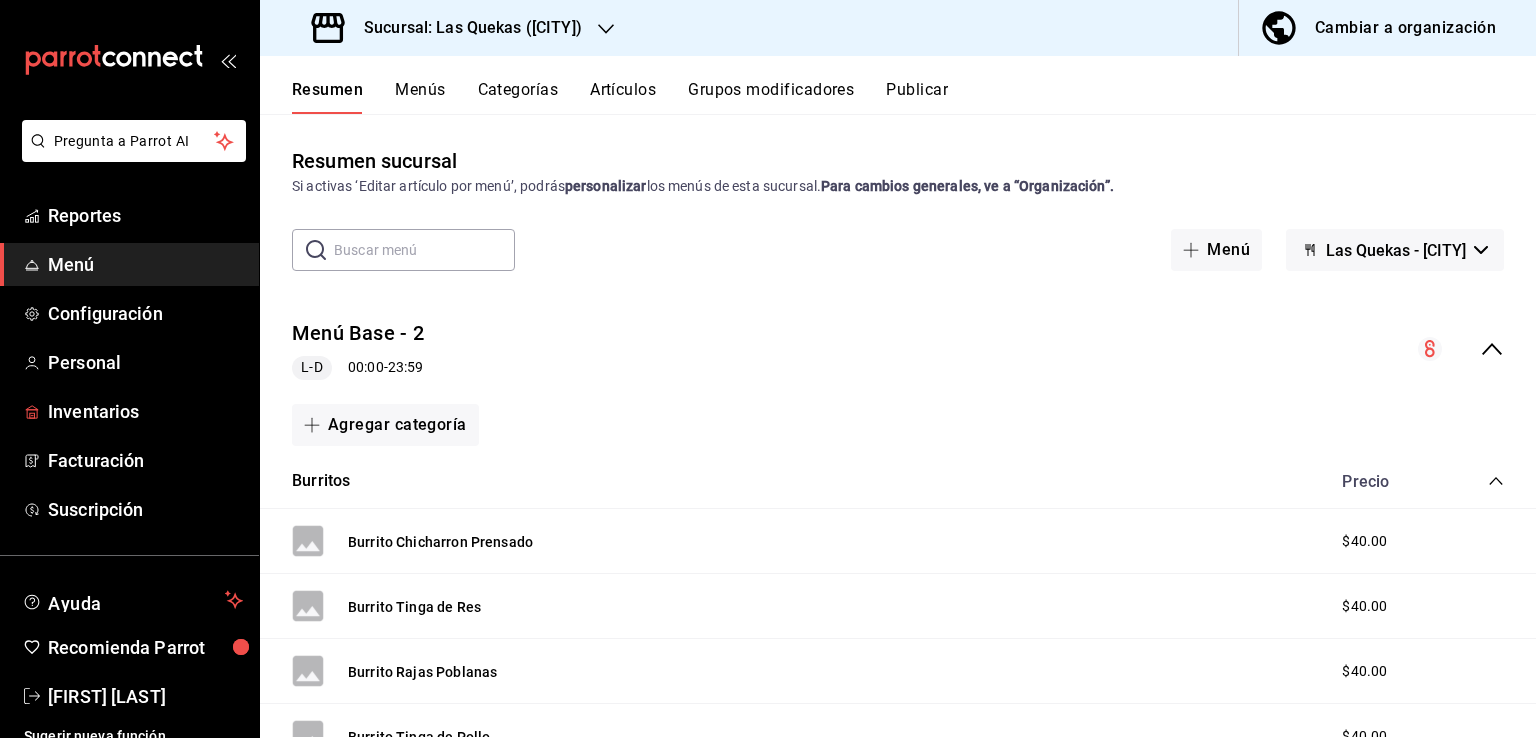 click on "Inventarios" at bounding box center (145, 411) 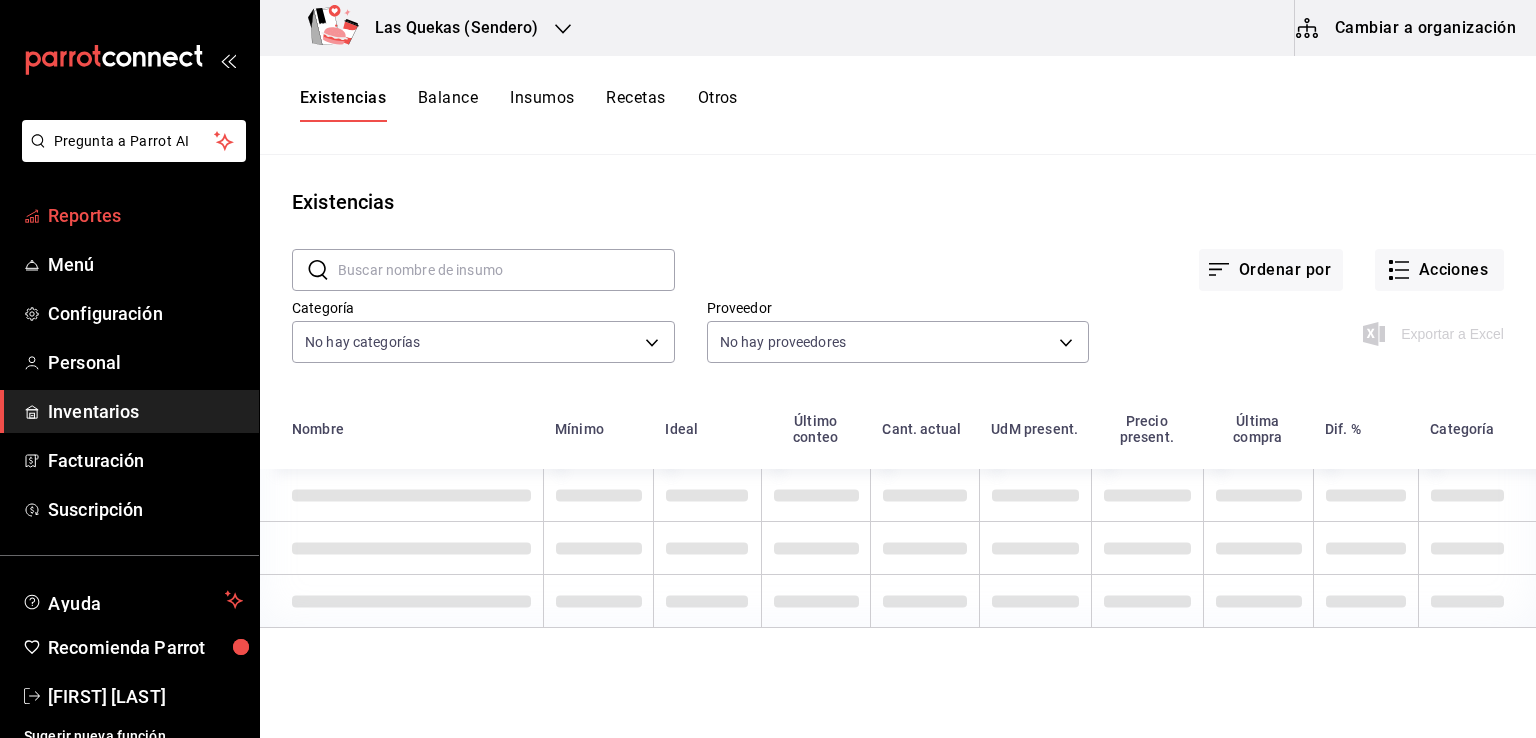click on "Reportes" at bounding box center (129, 215) 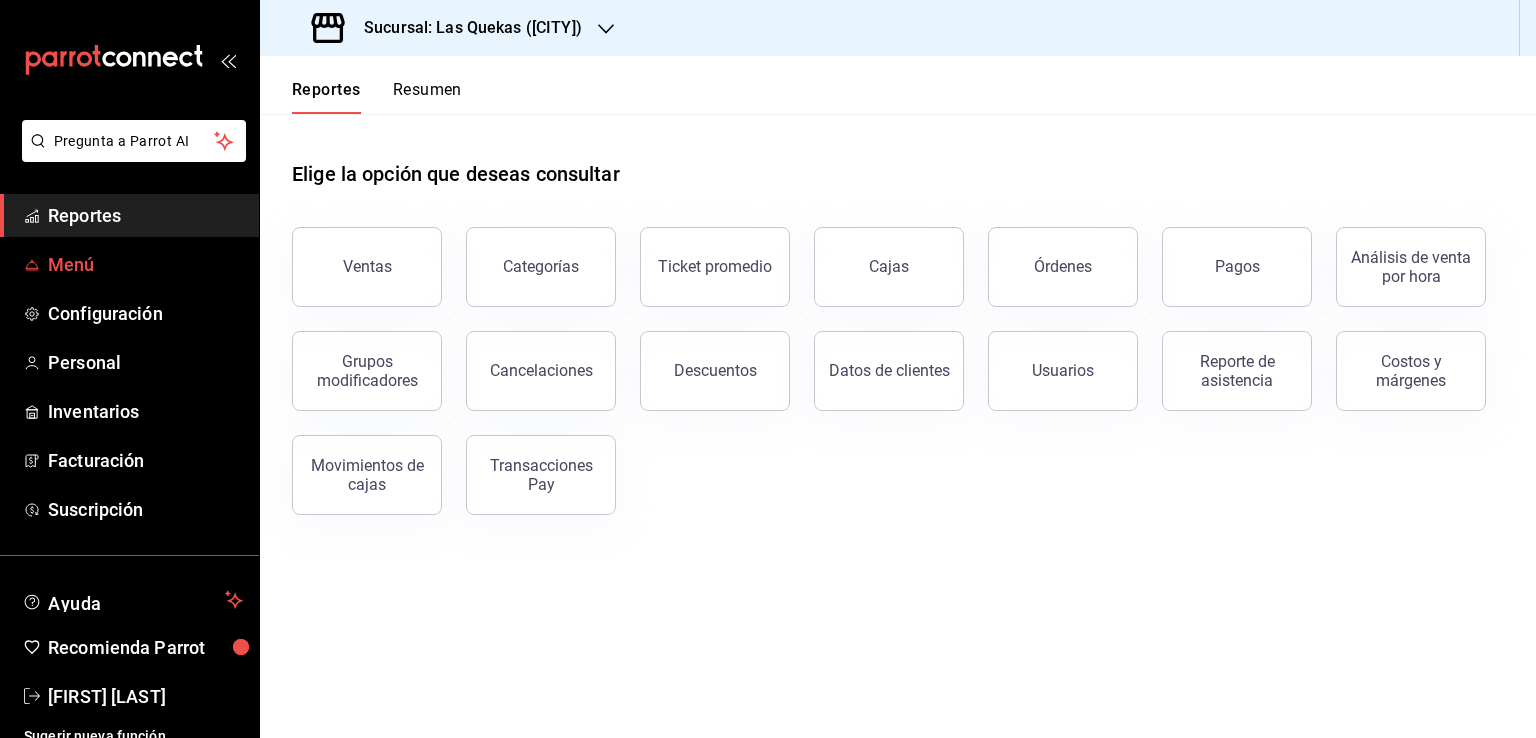 click on "Menú" at bounding box center (145, 264) 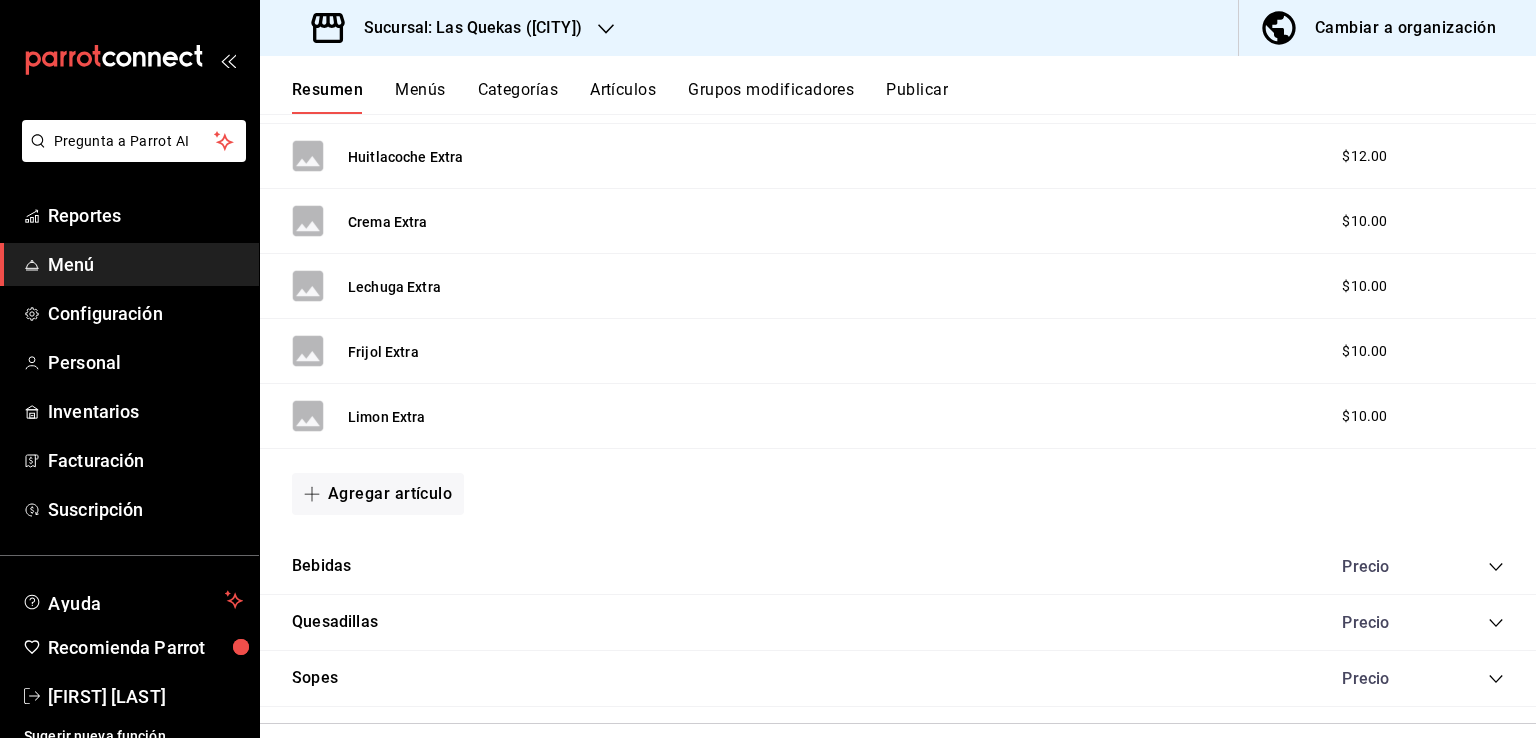scroll, scrollTop: 1657, scrollLeft: 0, axis: vertical 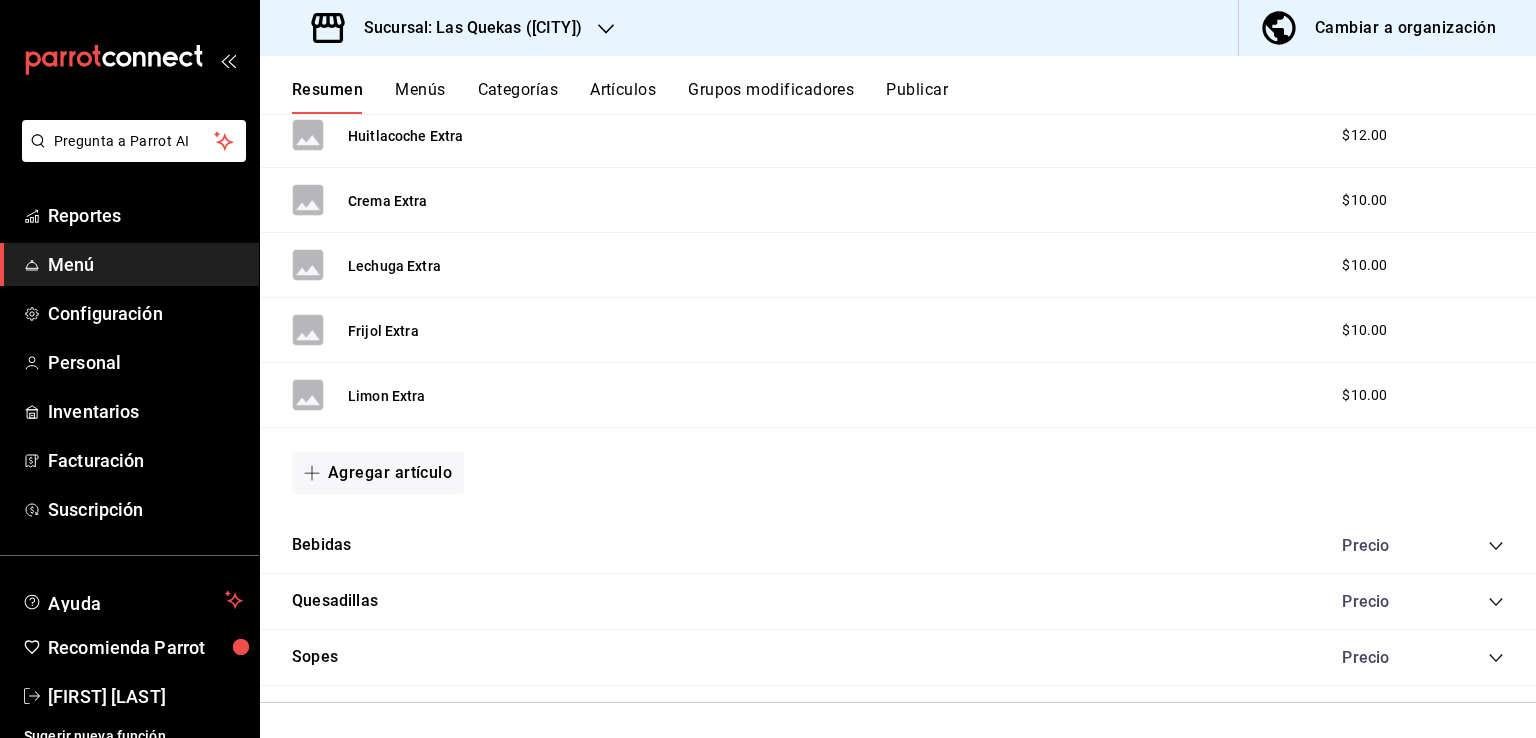 click 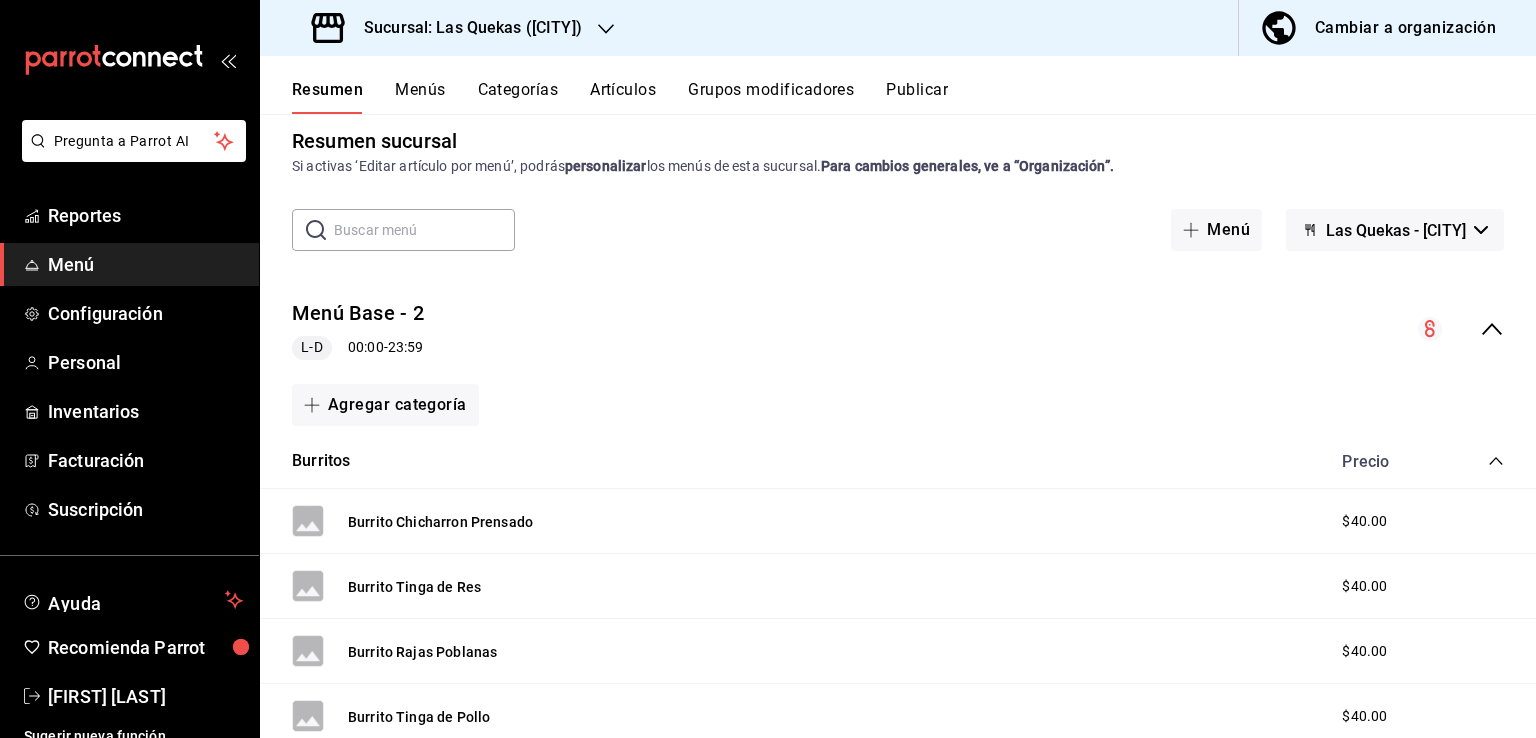 scroll, scrollTop: 0, scrollLeft: 0, axis: both 